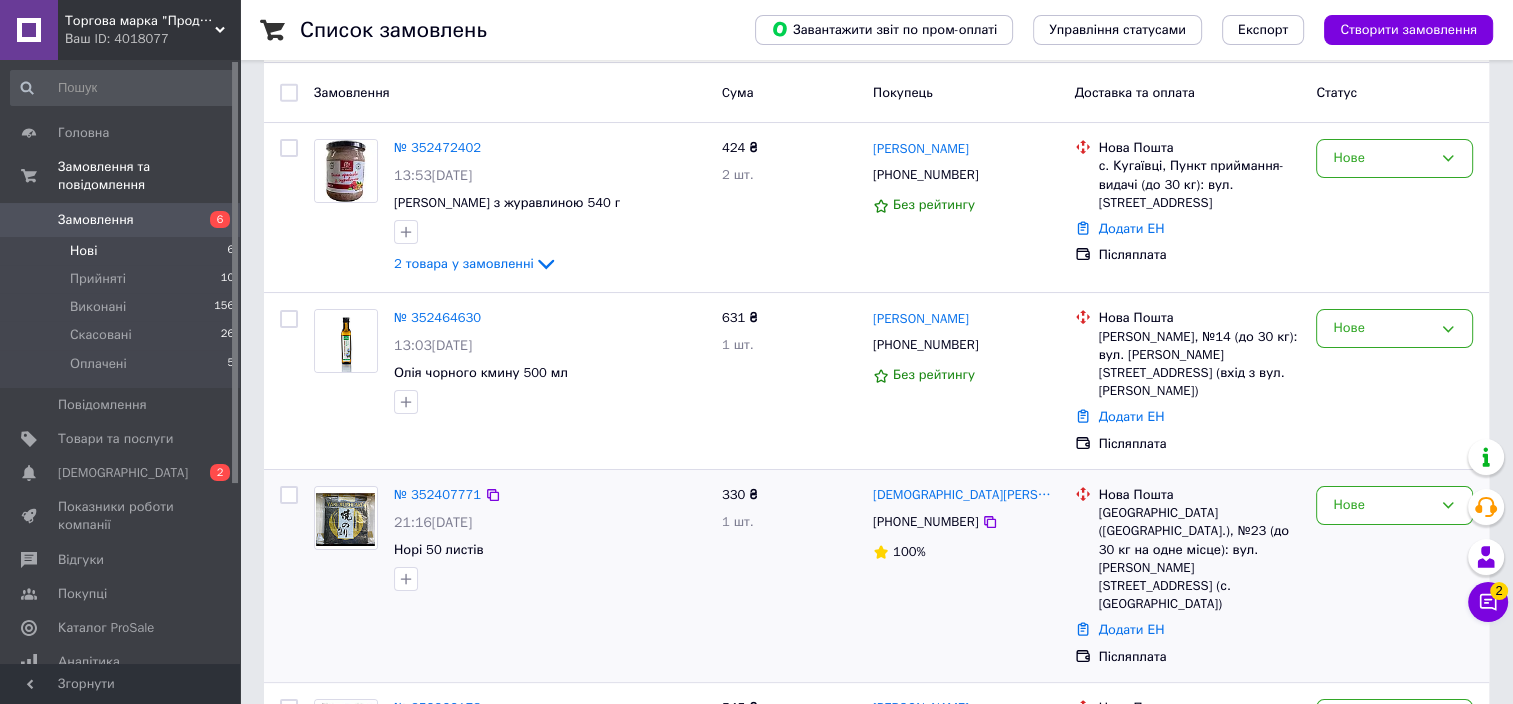 scroll, scrollTop: 200, scrollLeft: 0, axis: vertical 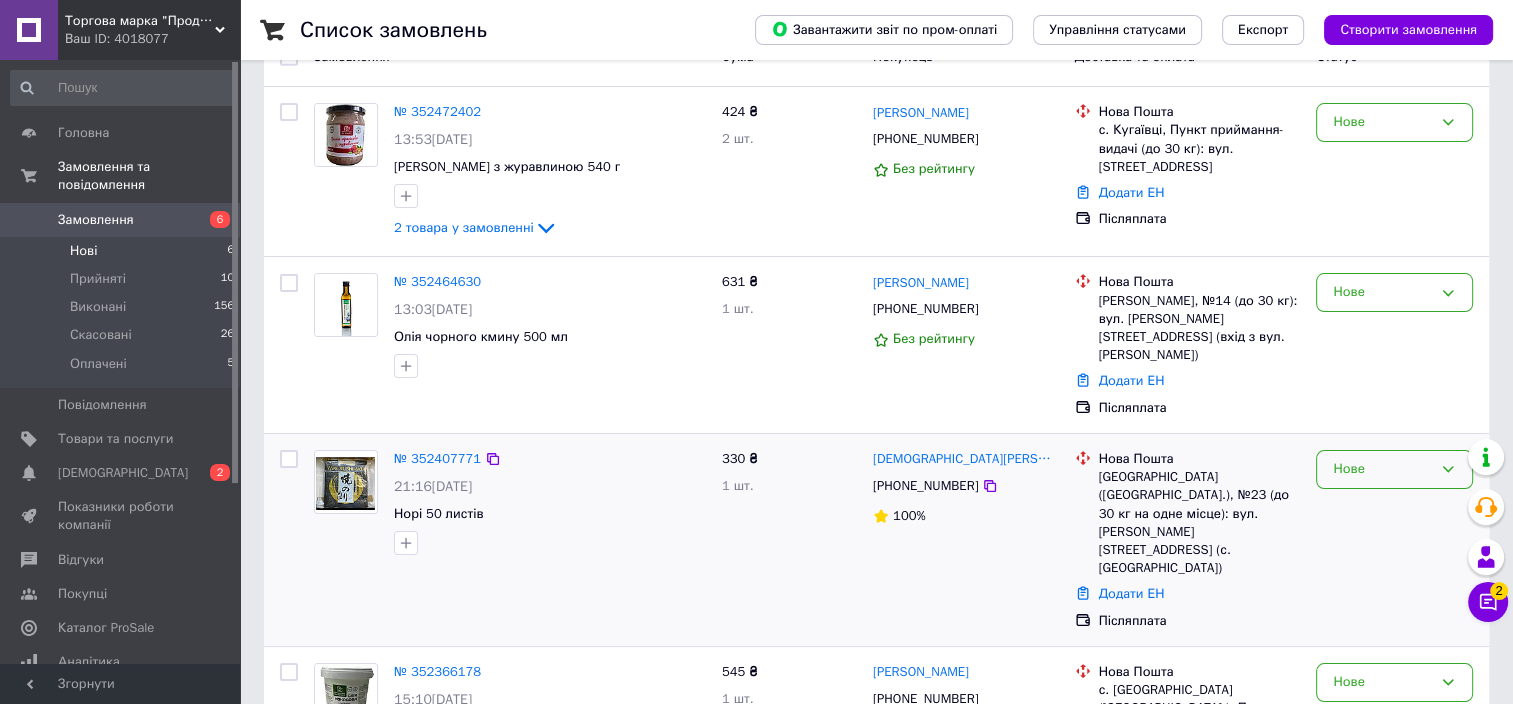 click on "Нове" at bounding box center [1394, 469] 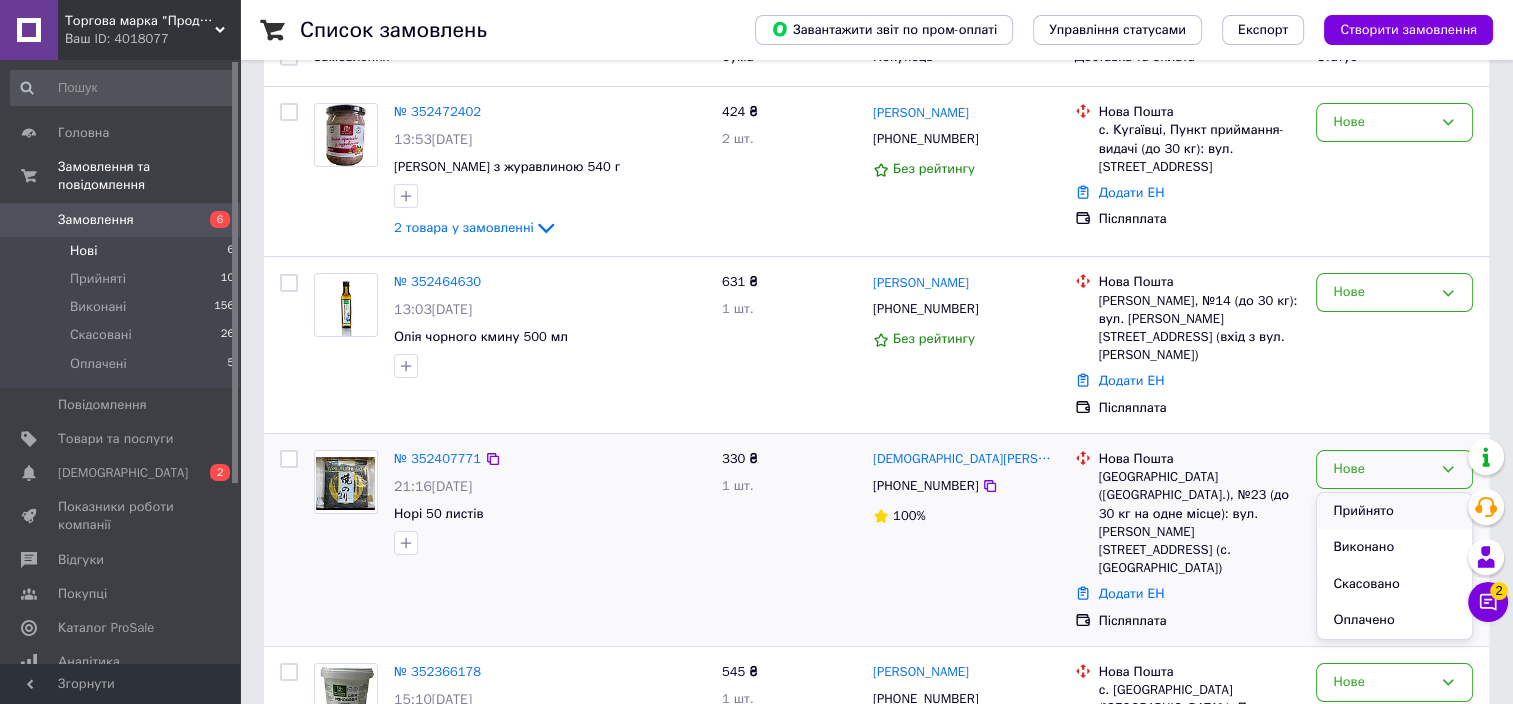 click on "Прийнято" at bounding box center (1394, 511) 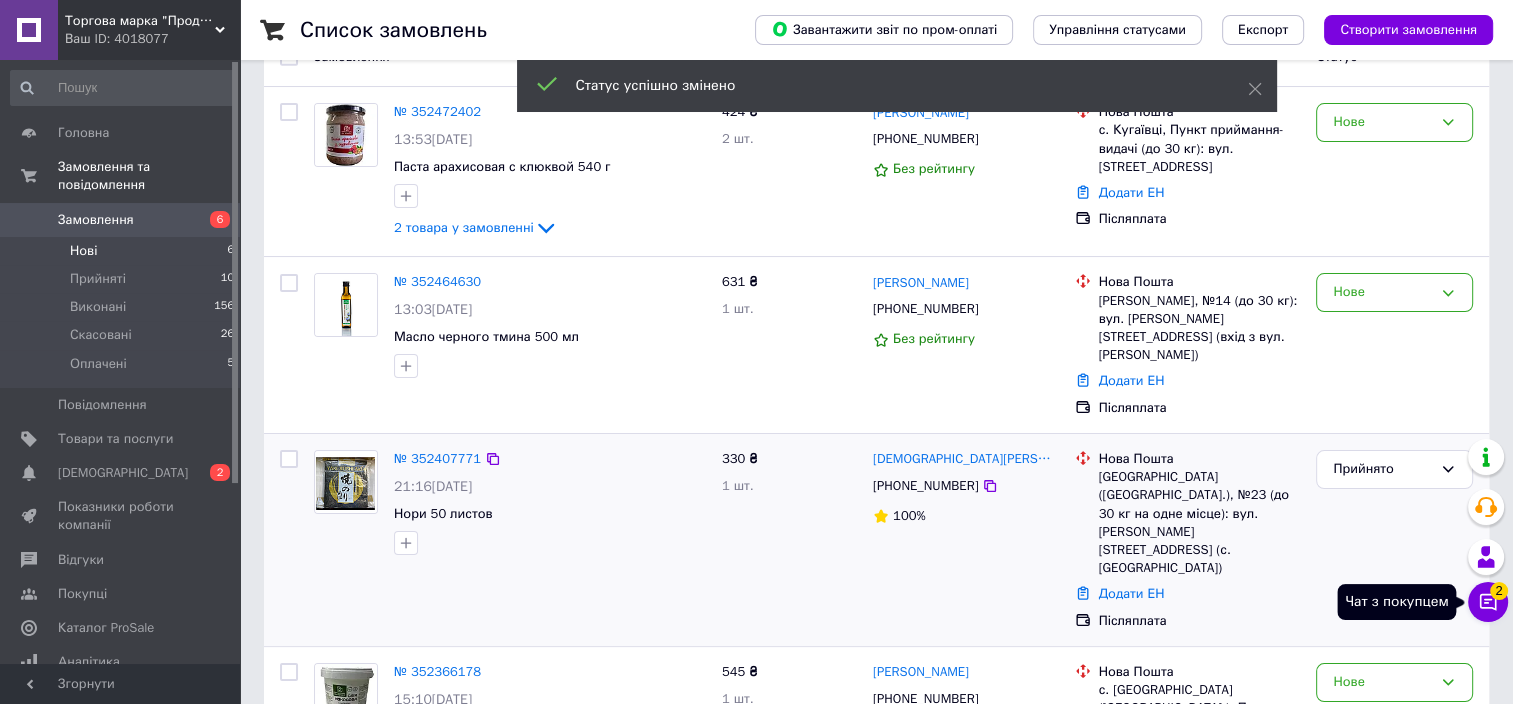 click 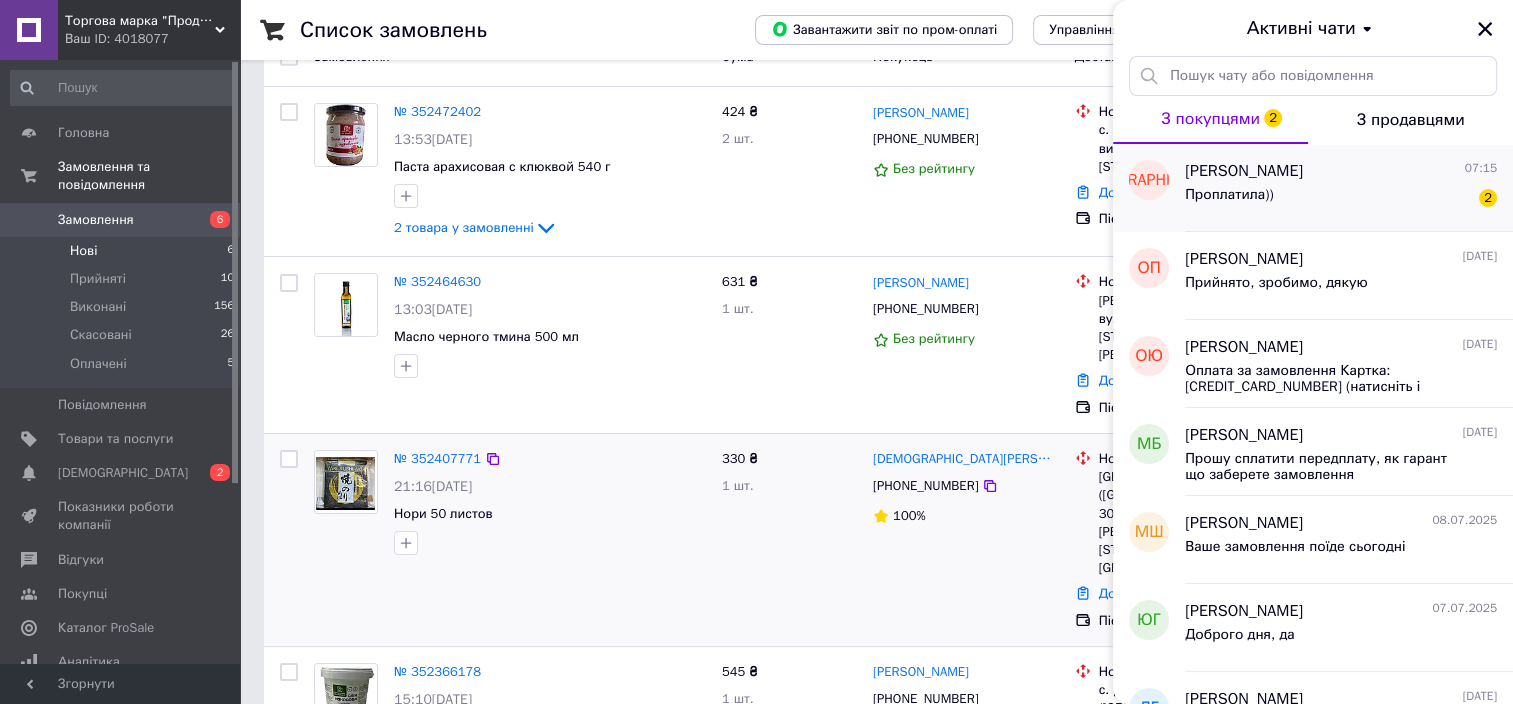click on "Проплатила)) 2" at bounding box center (1341, 199) 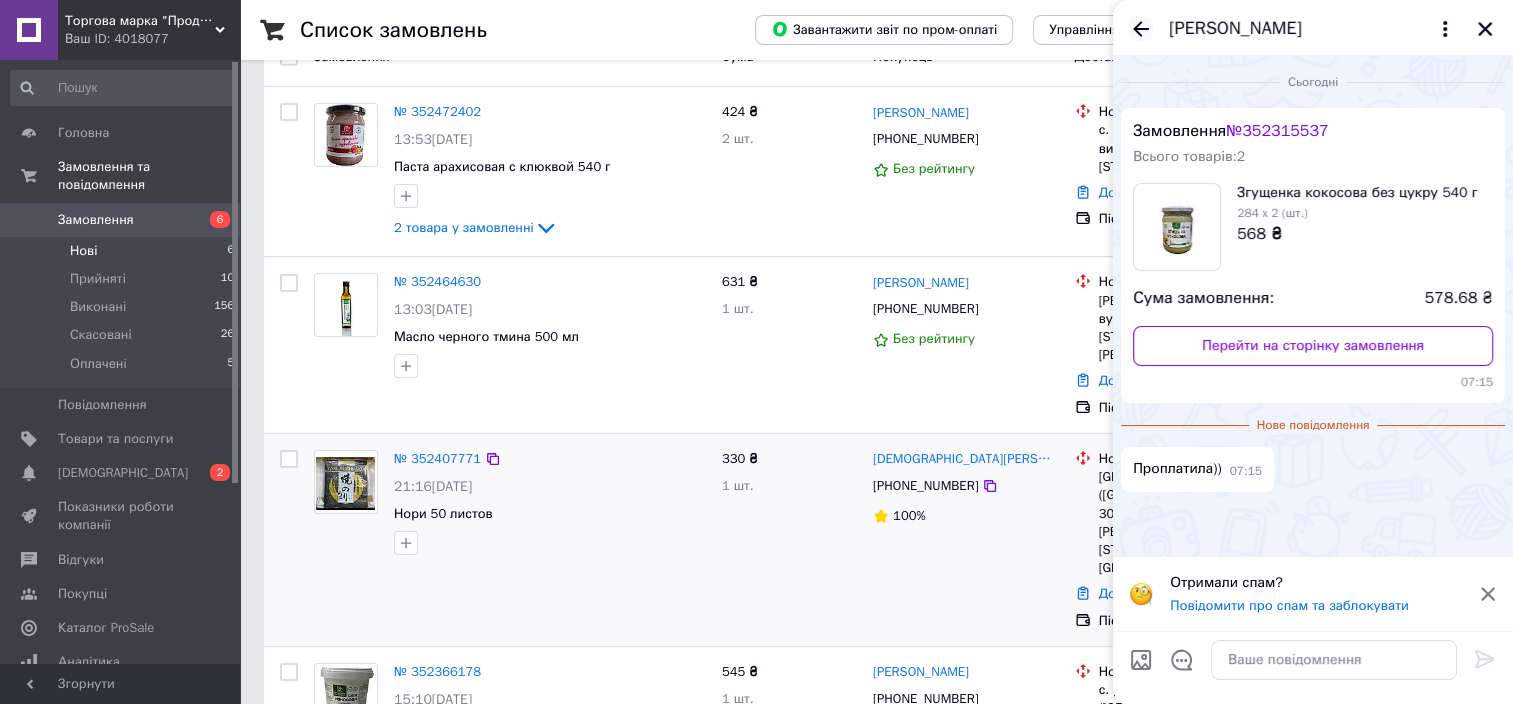 click 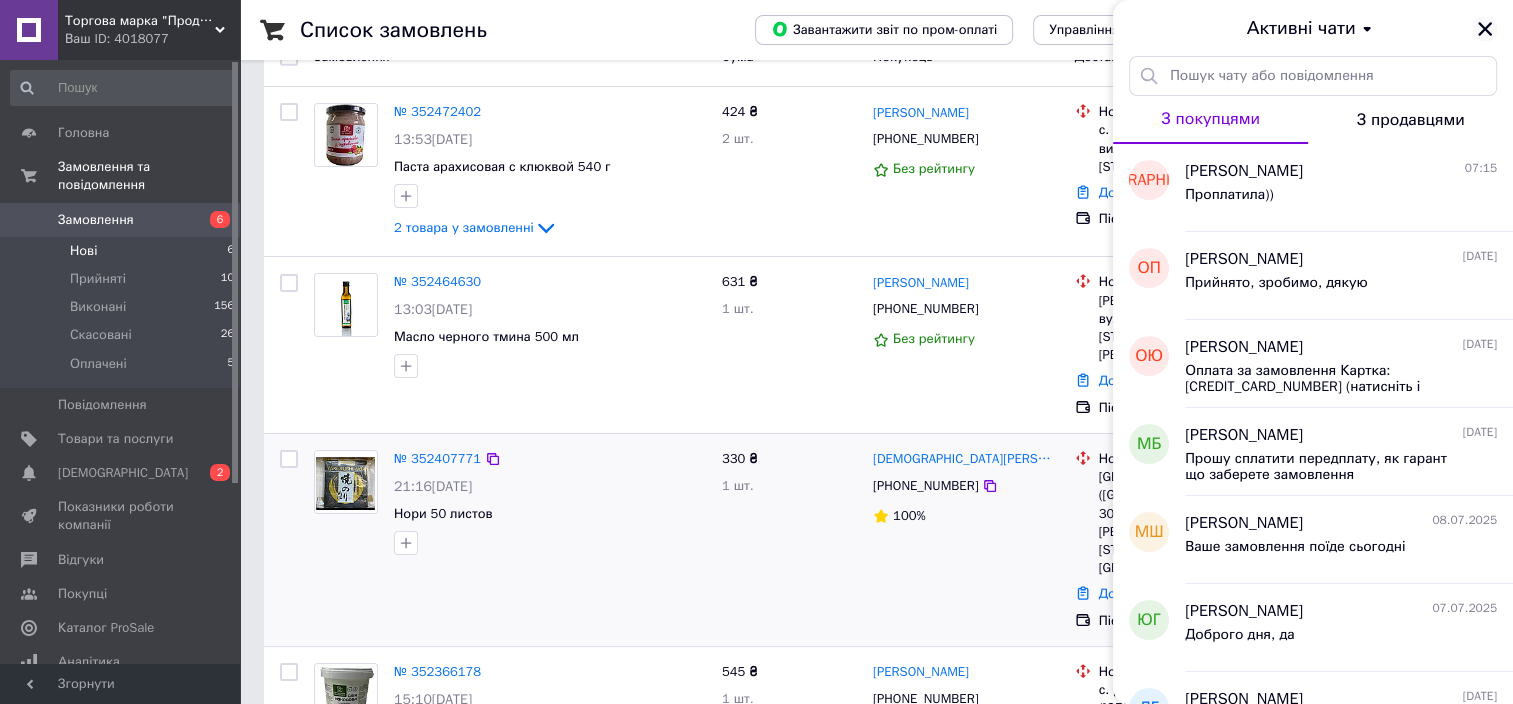 click 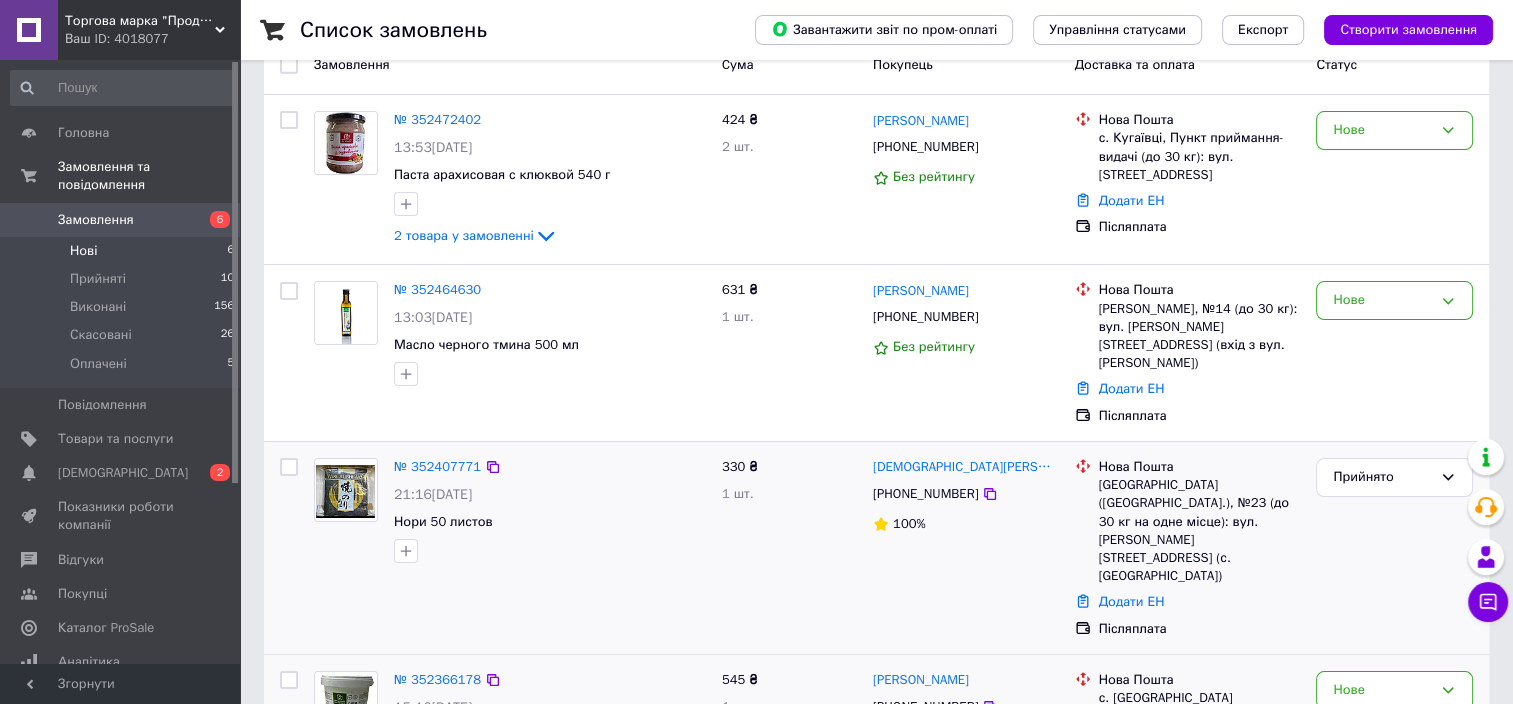 scroll, scrollTop: 200, scrollLeft: 0, axis: vertical 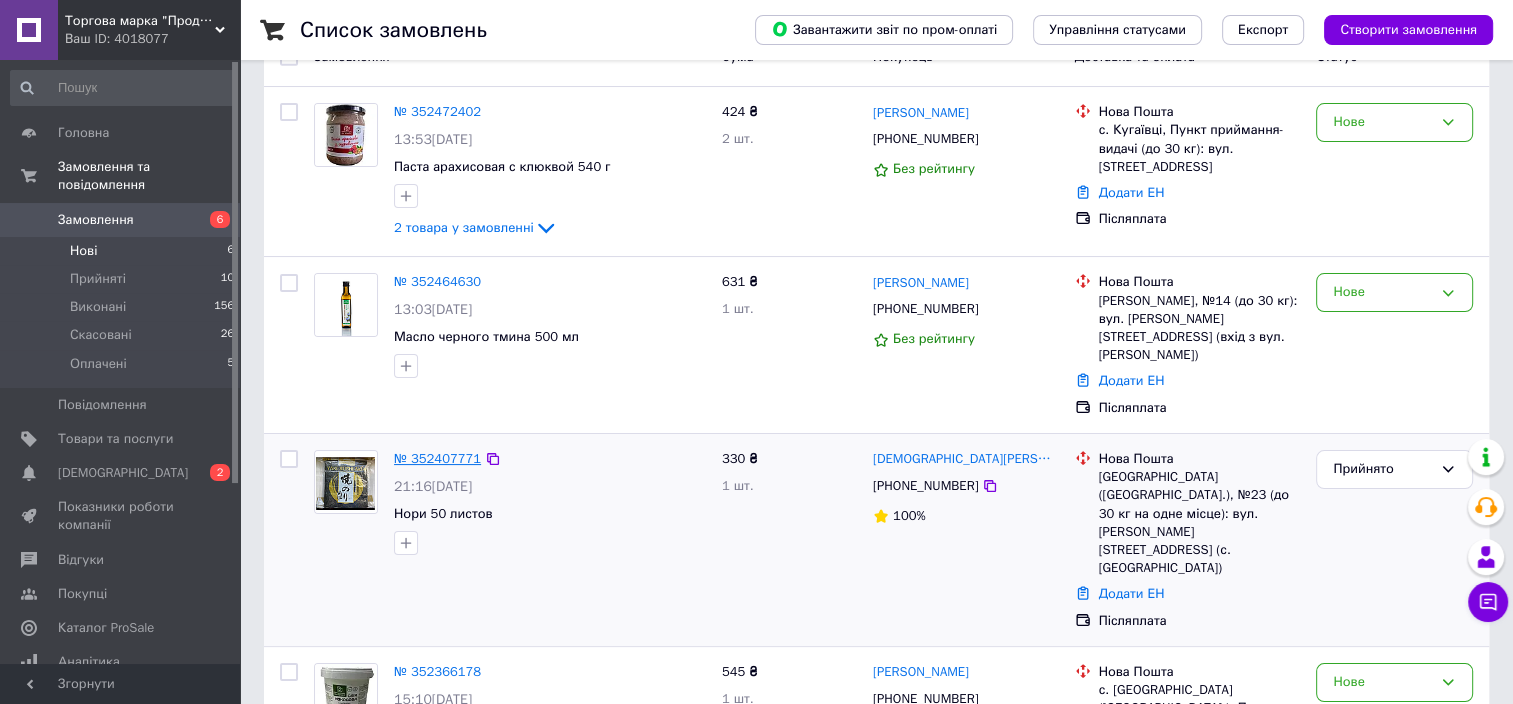click on "№ 352407771" at bounding box center [437, 458] 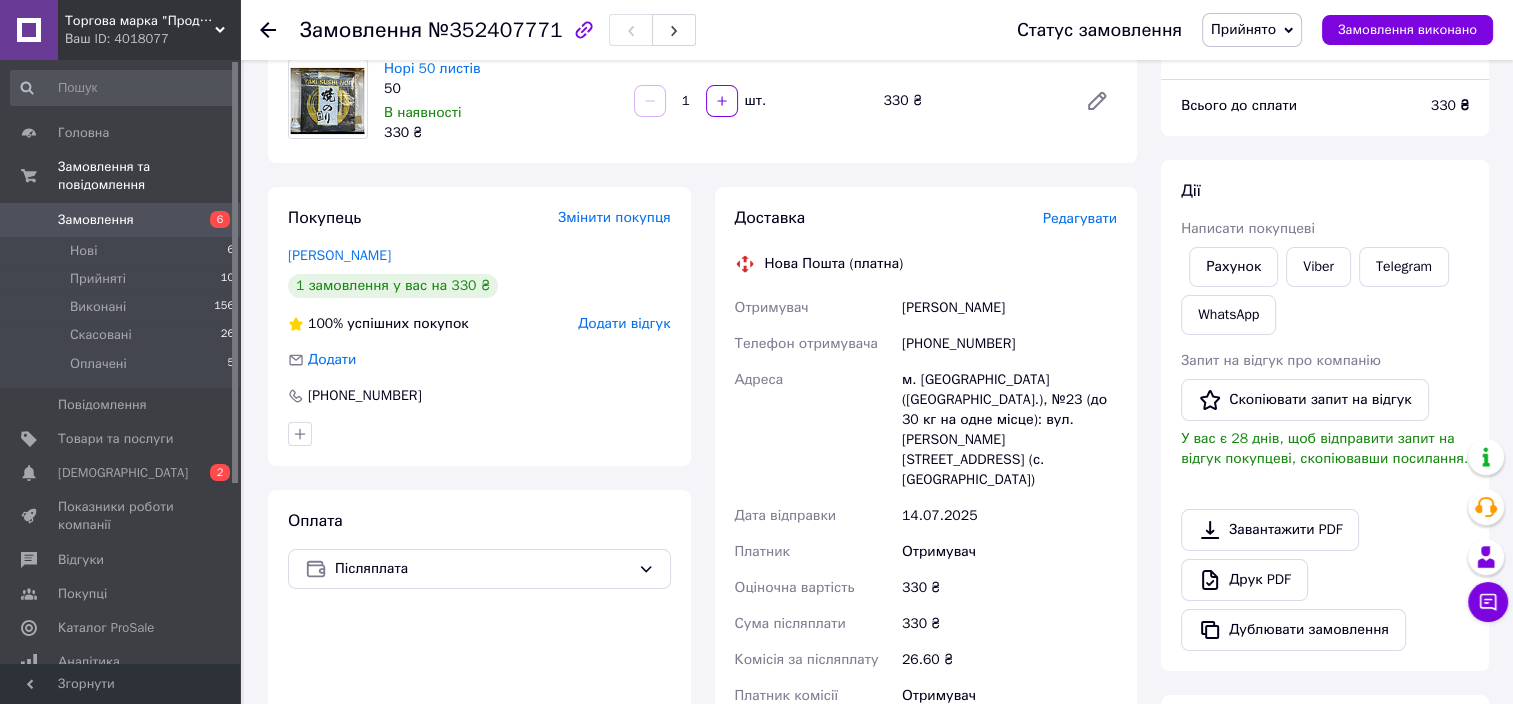 scroll, scrollTop: 200, scrollLeft: 0, axis: vertical 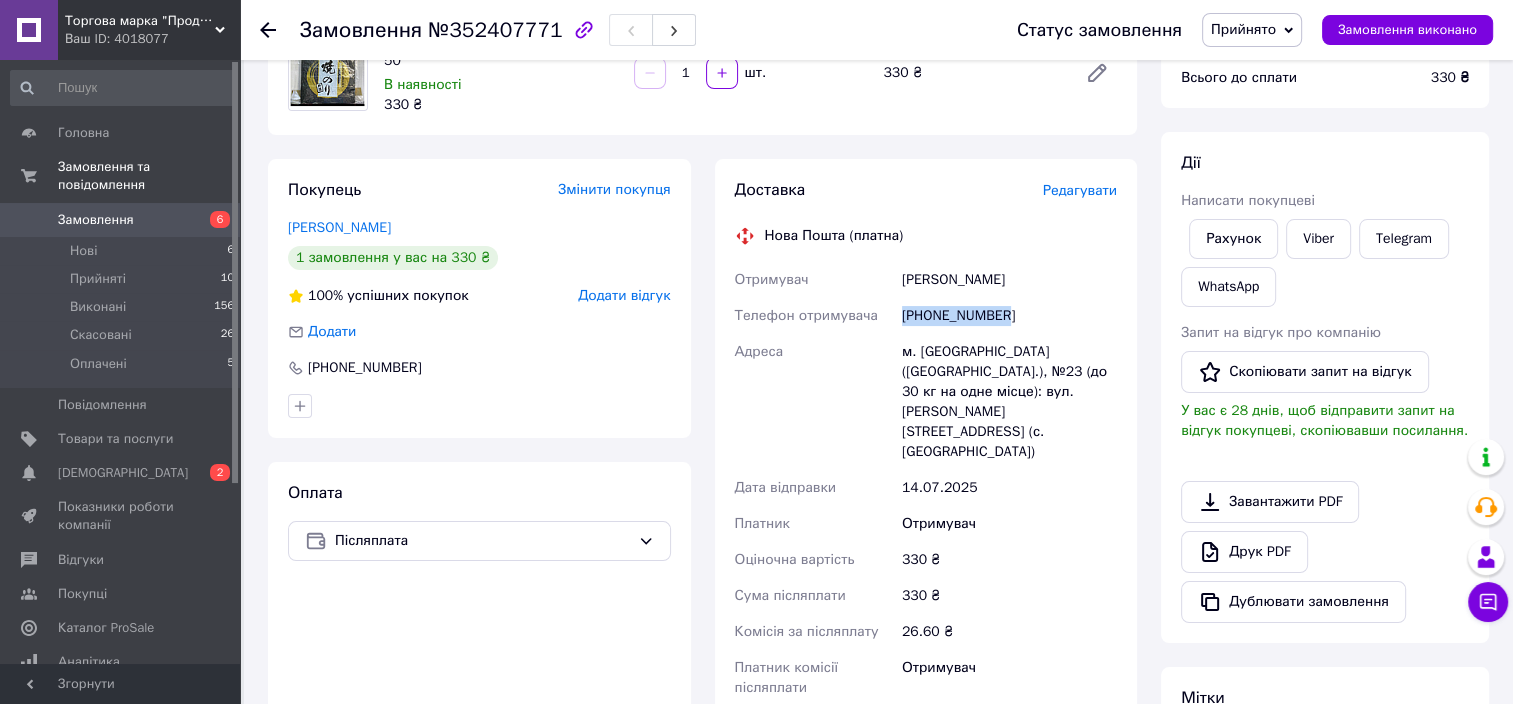 drag, startPoint x: 902, startPoint y: 319, endPoint x: 1050, endPoint y: 310, distance: 148.27339 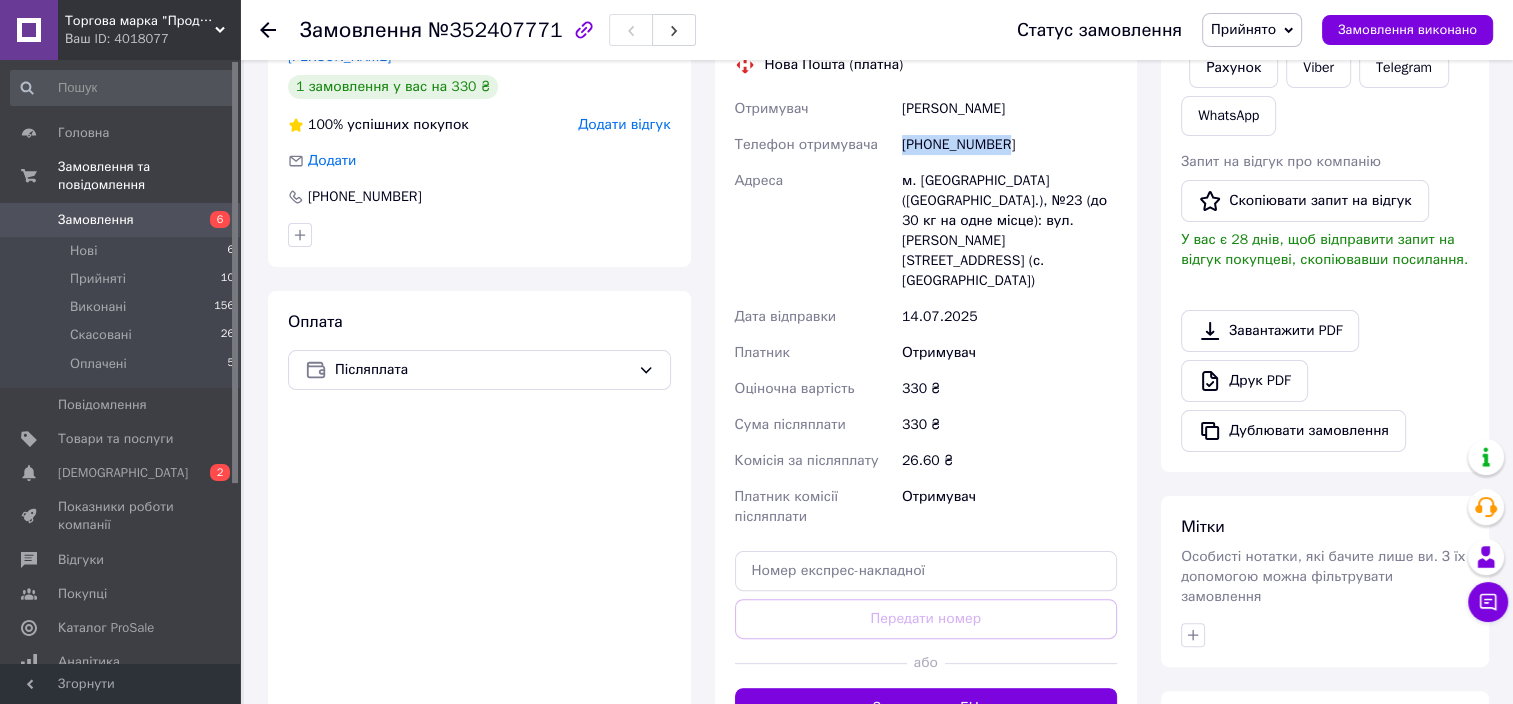 scroll, scrollTop: 400, scrollLeft: 0, axis: vertical 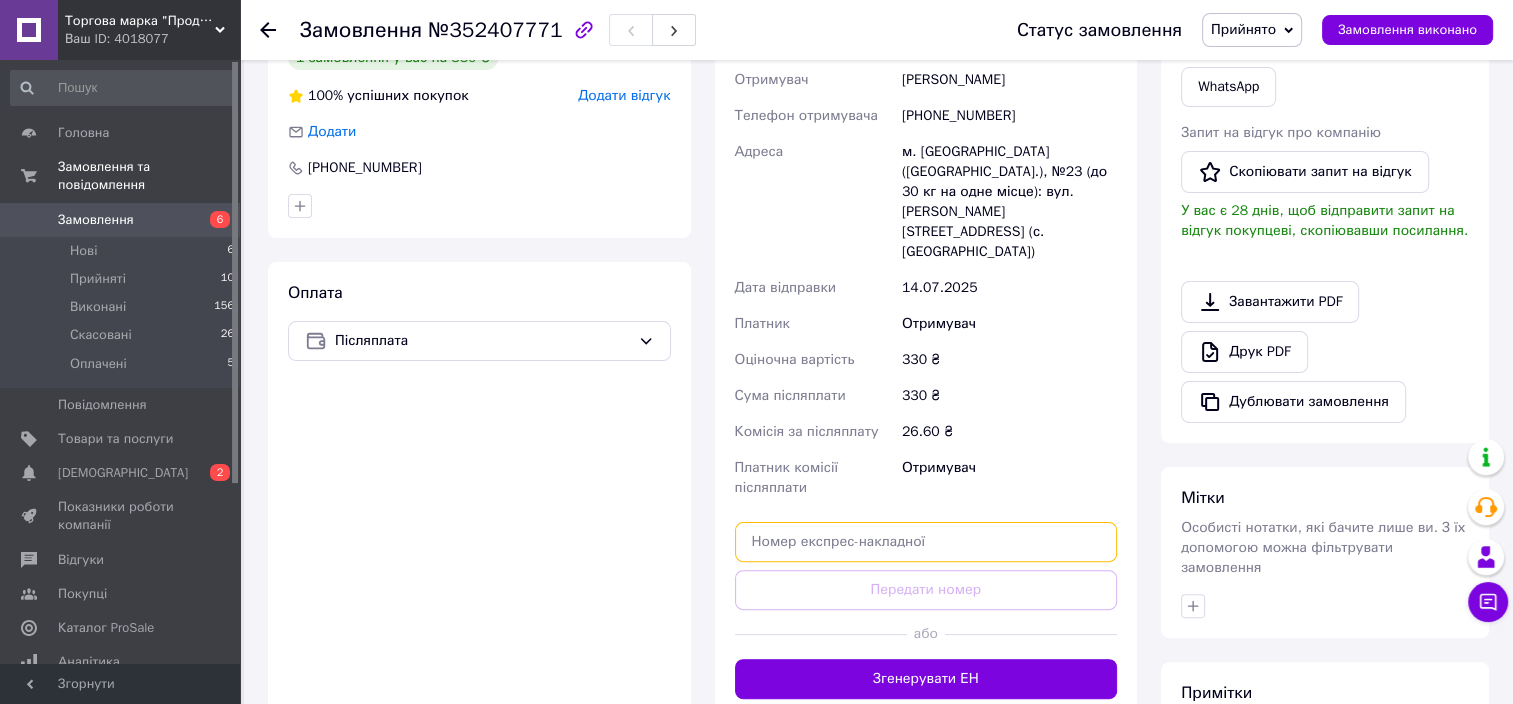 click at bounding box center [926, 542] 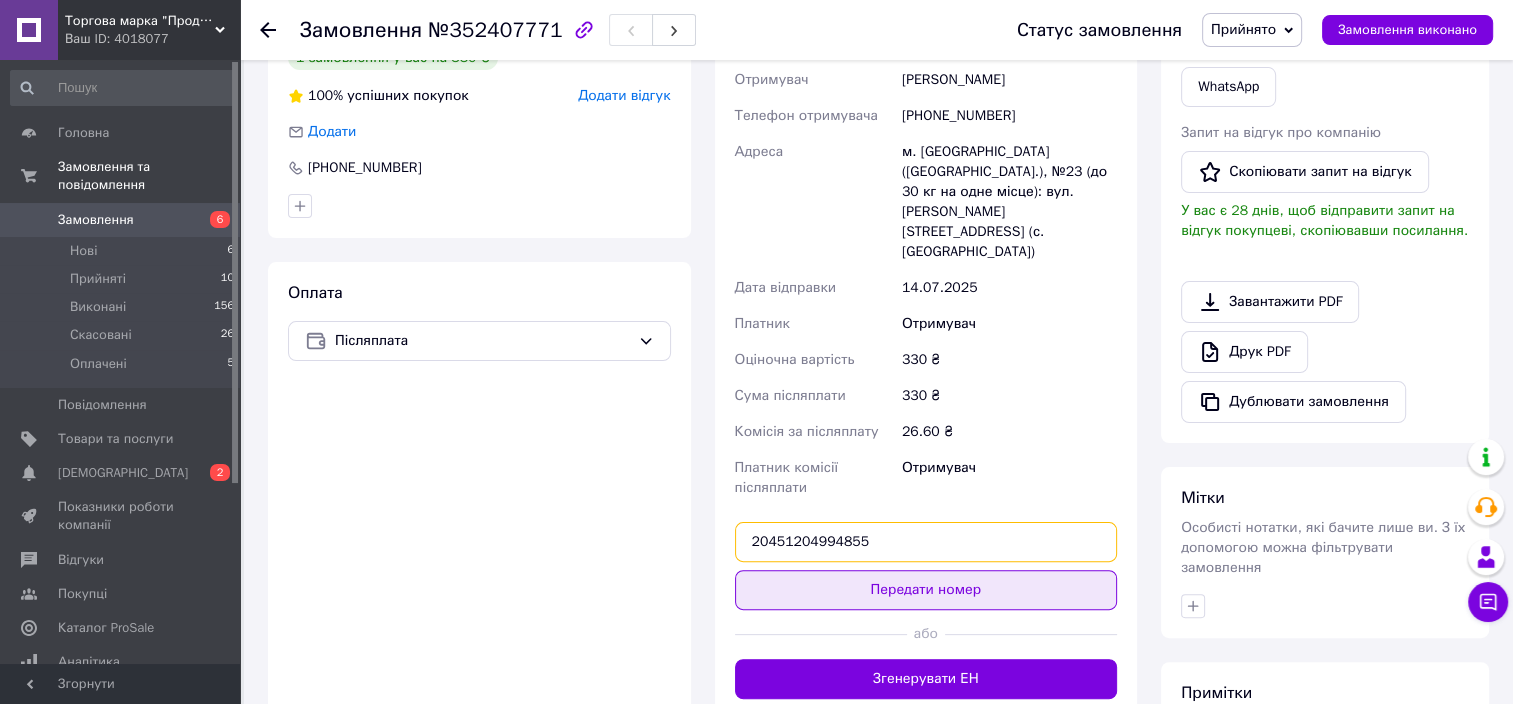 type on "20451204994855" 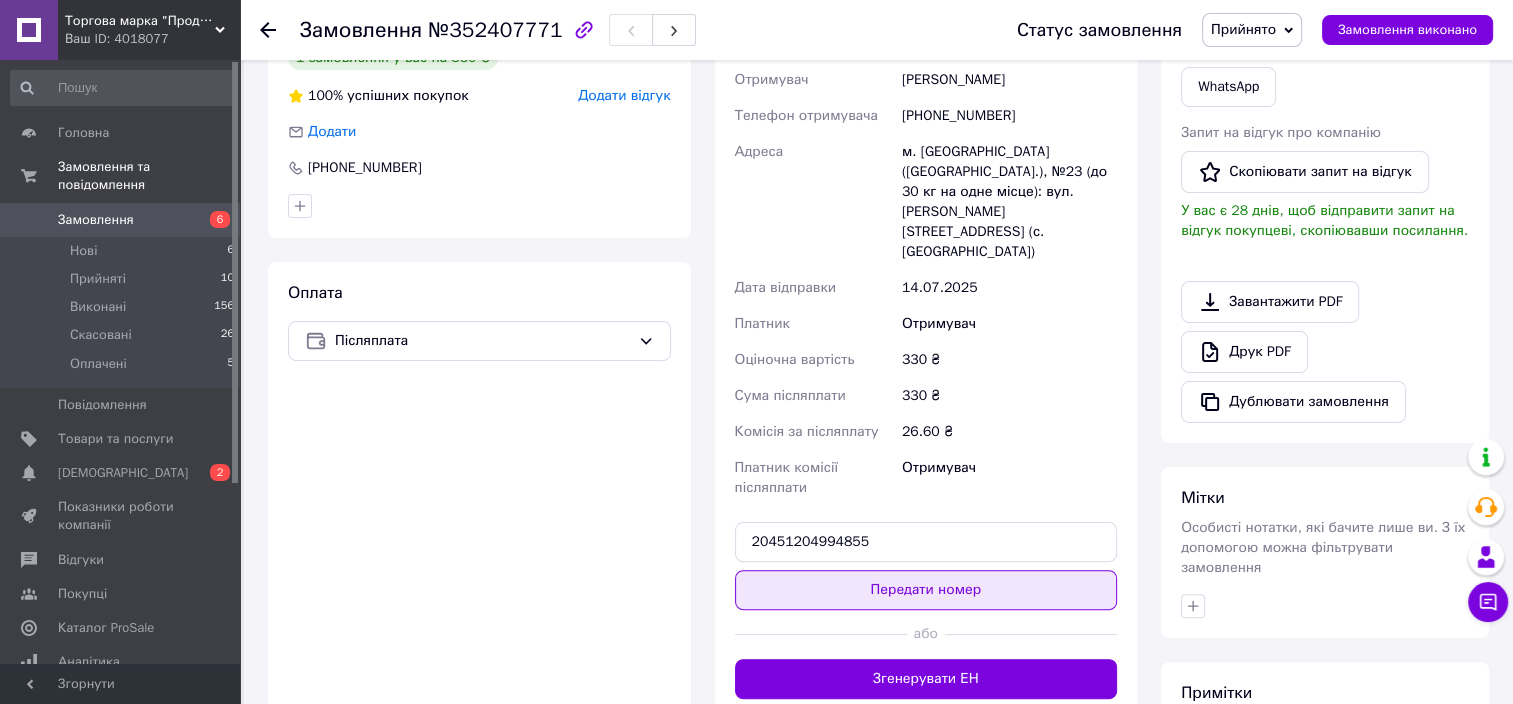 click on "Передати номер" at bounding box center [926, 590] 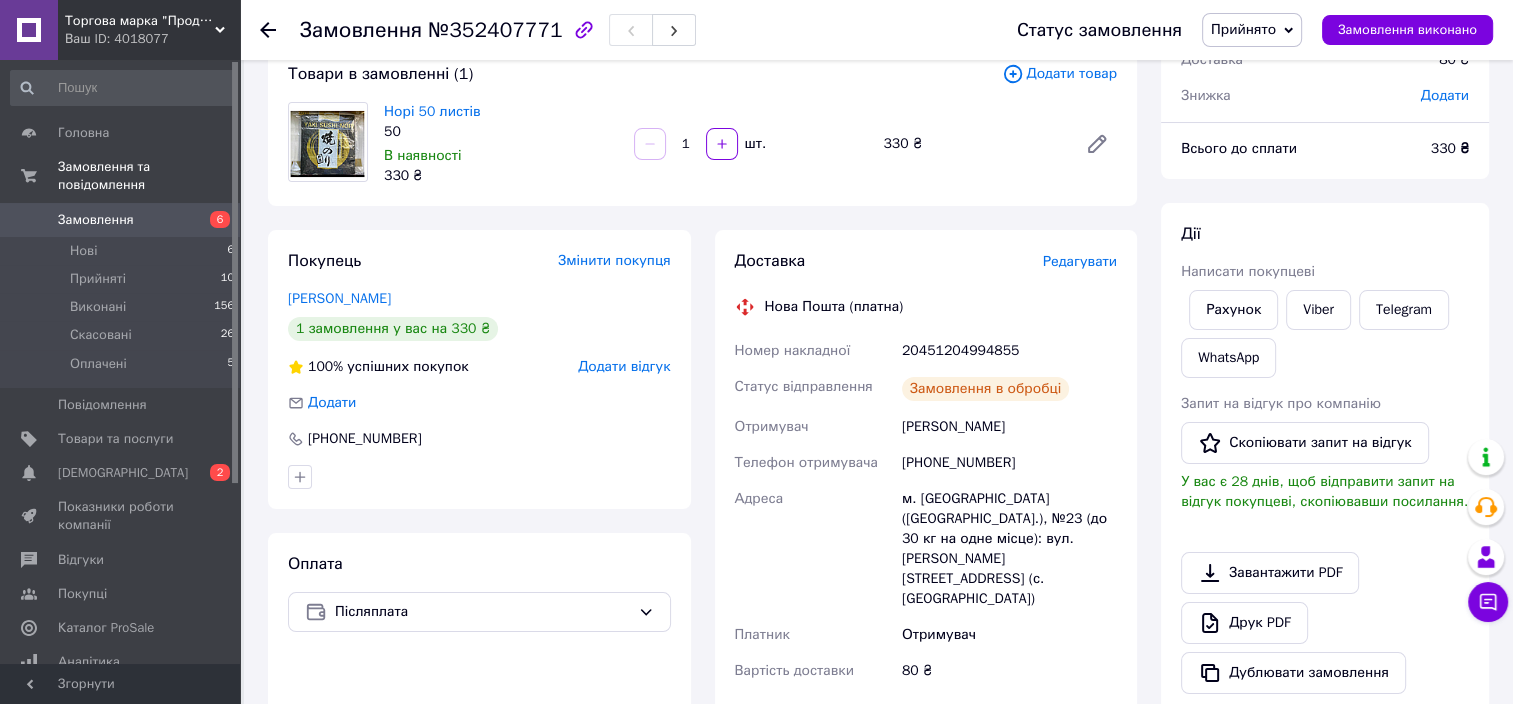 scroll, scrollTop: 100, scrollLeft: 0, axis: vertical 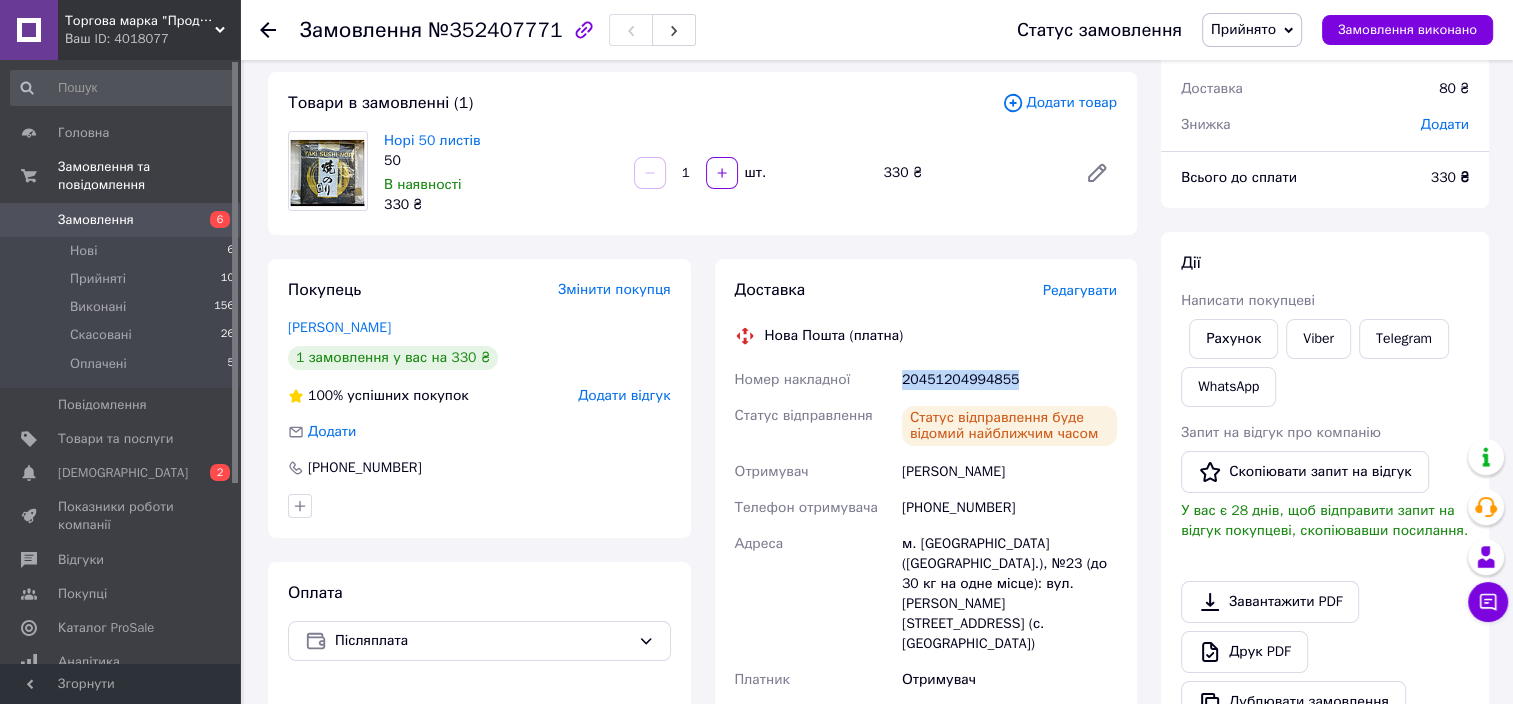 drag, startPoint x: 903, startPoint y: 378, endPoint x: 1075, endPoint y: 374, distance: 172.04651 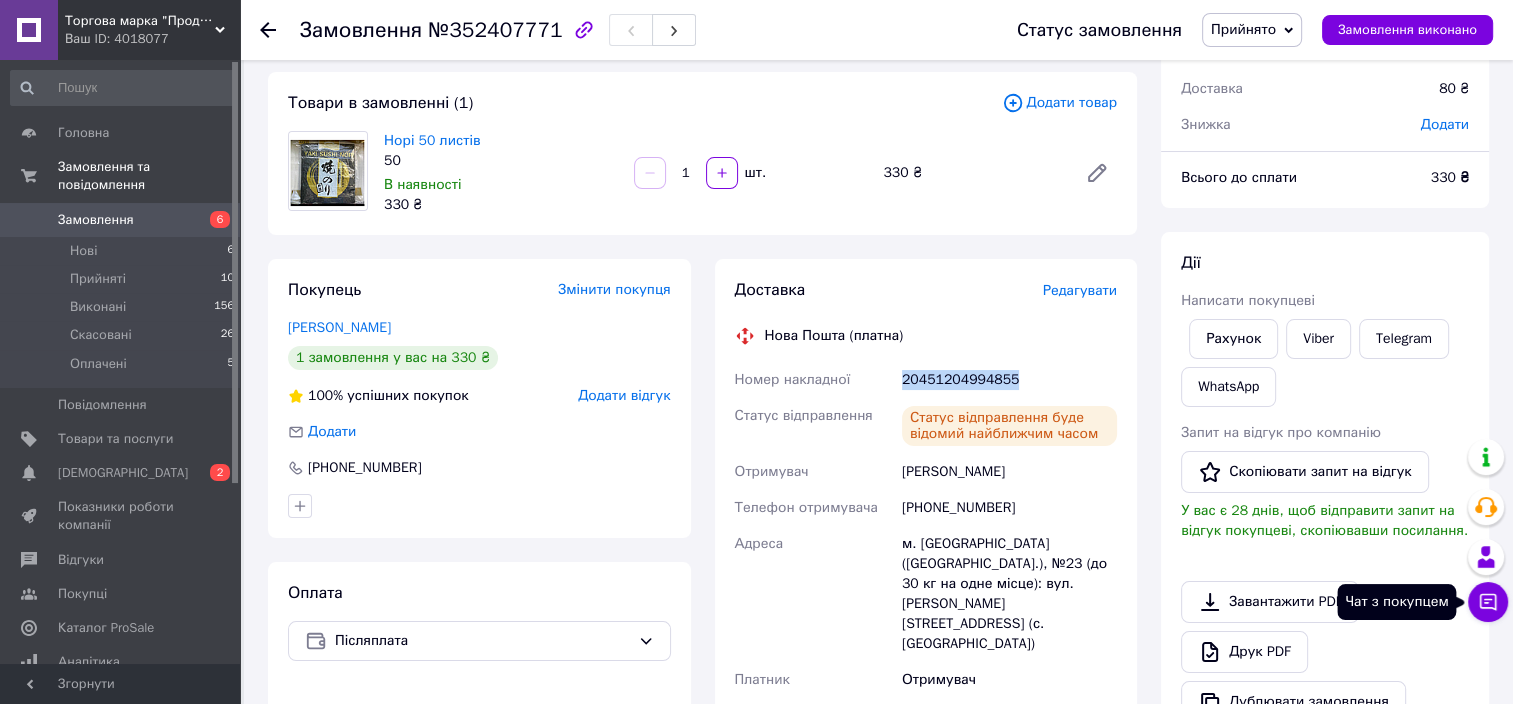 click 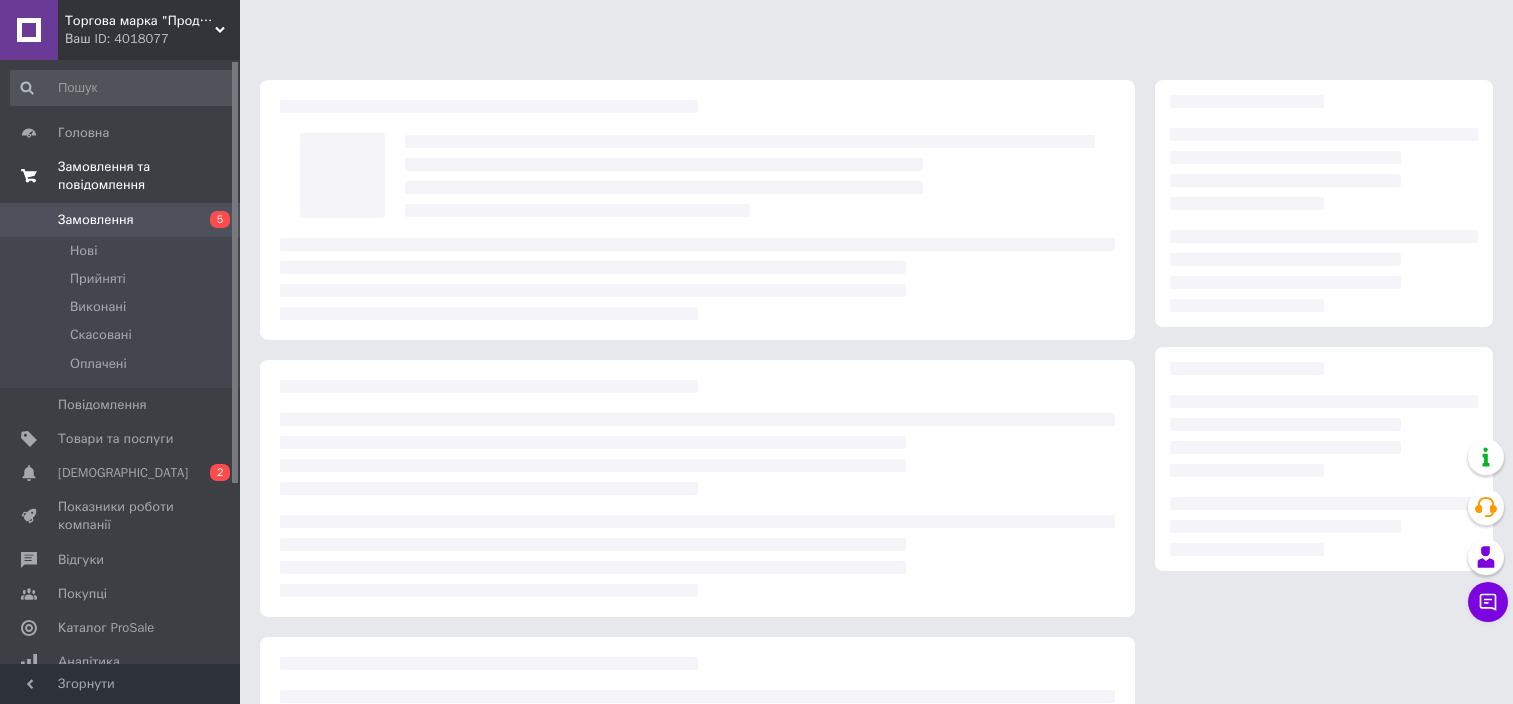 scroll, scrollTop: 100, scrollLeft: 0, axis: vertical 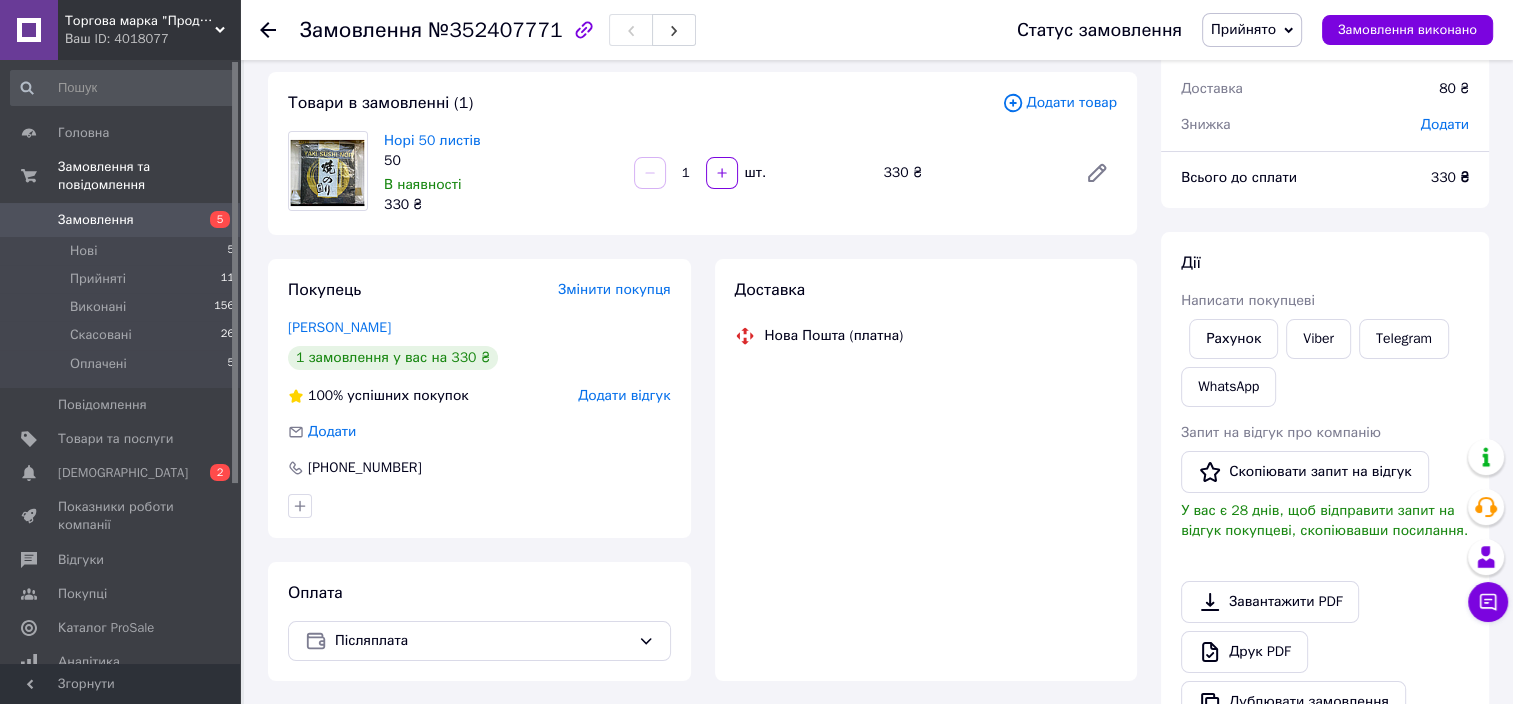 click on "Замовлення" at bounding box center (96, 220) 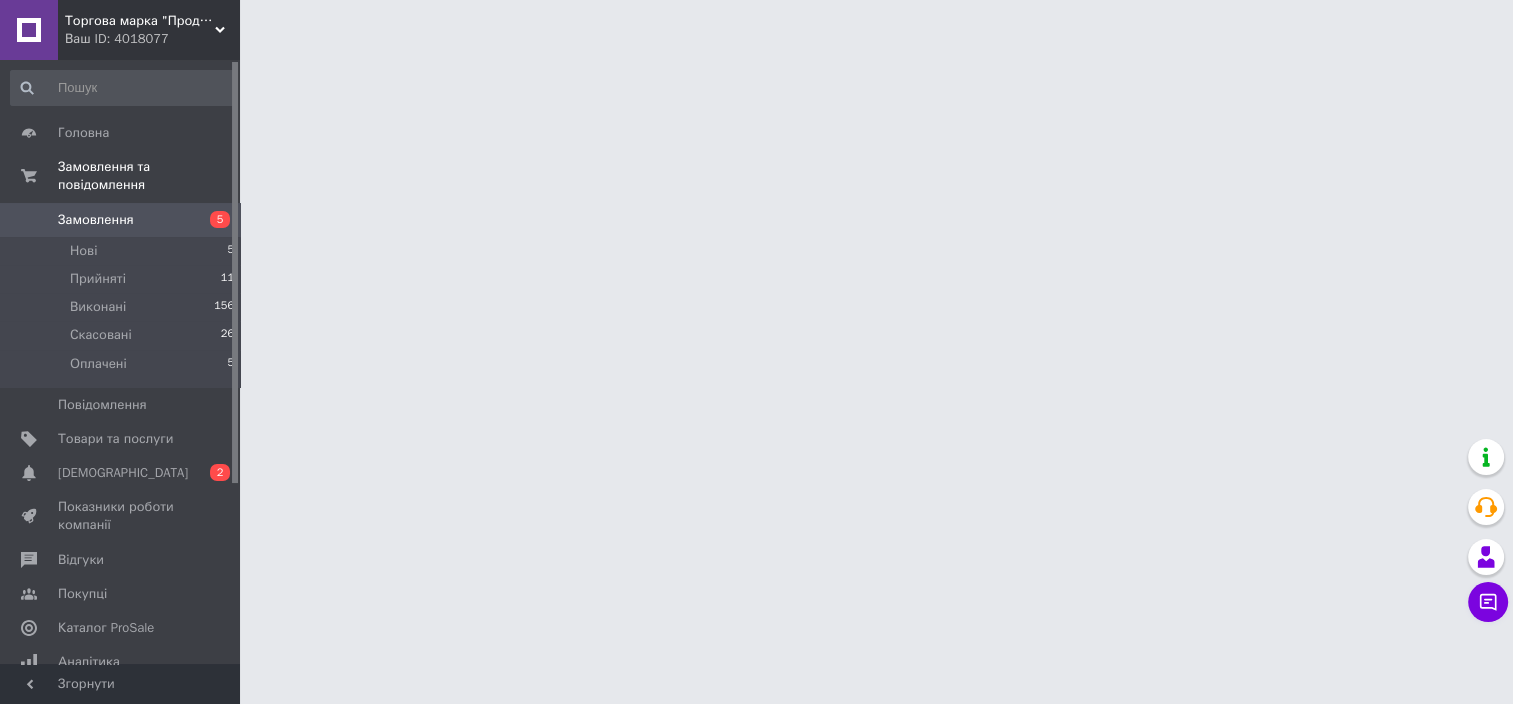scroll, scrollTop: 0, scrollLeft: 0, axis: both 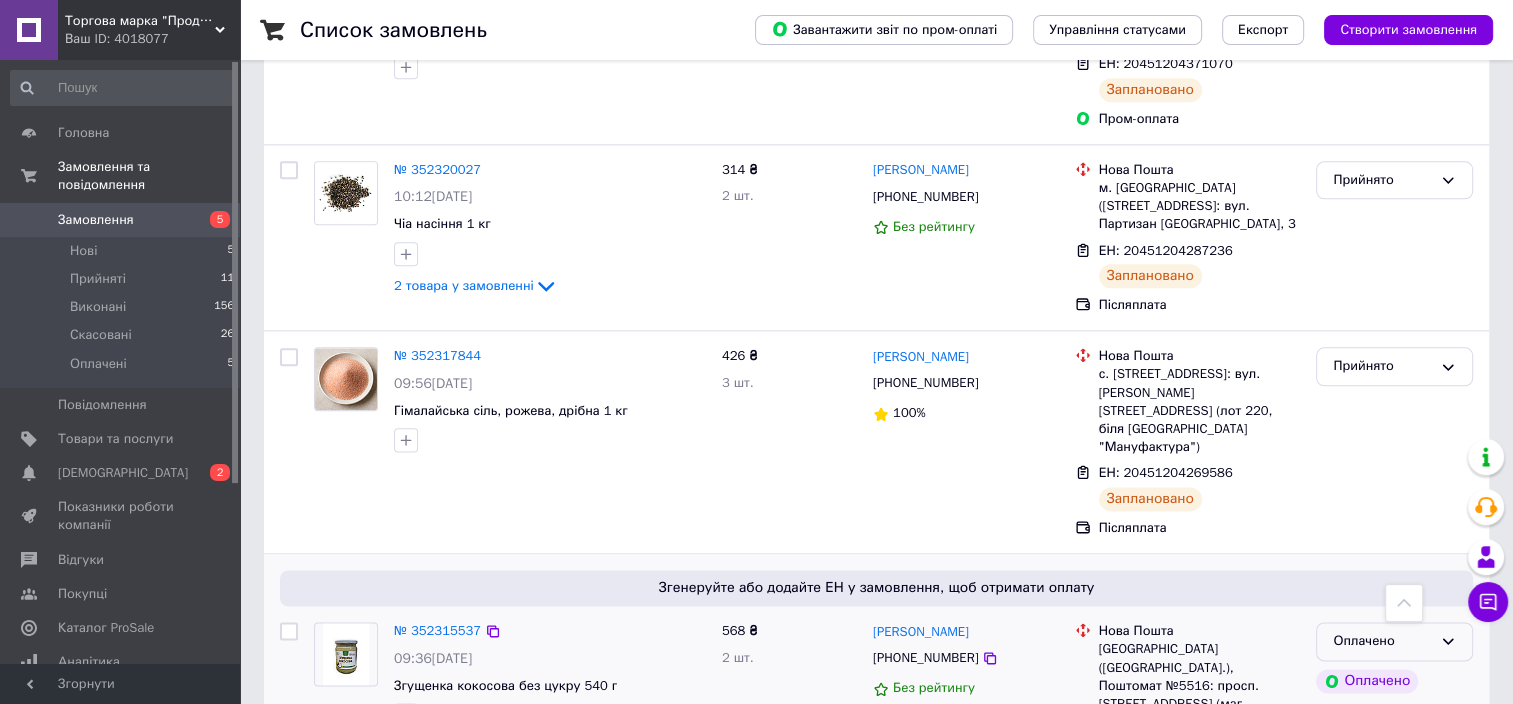 click 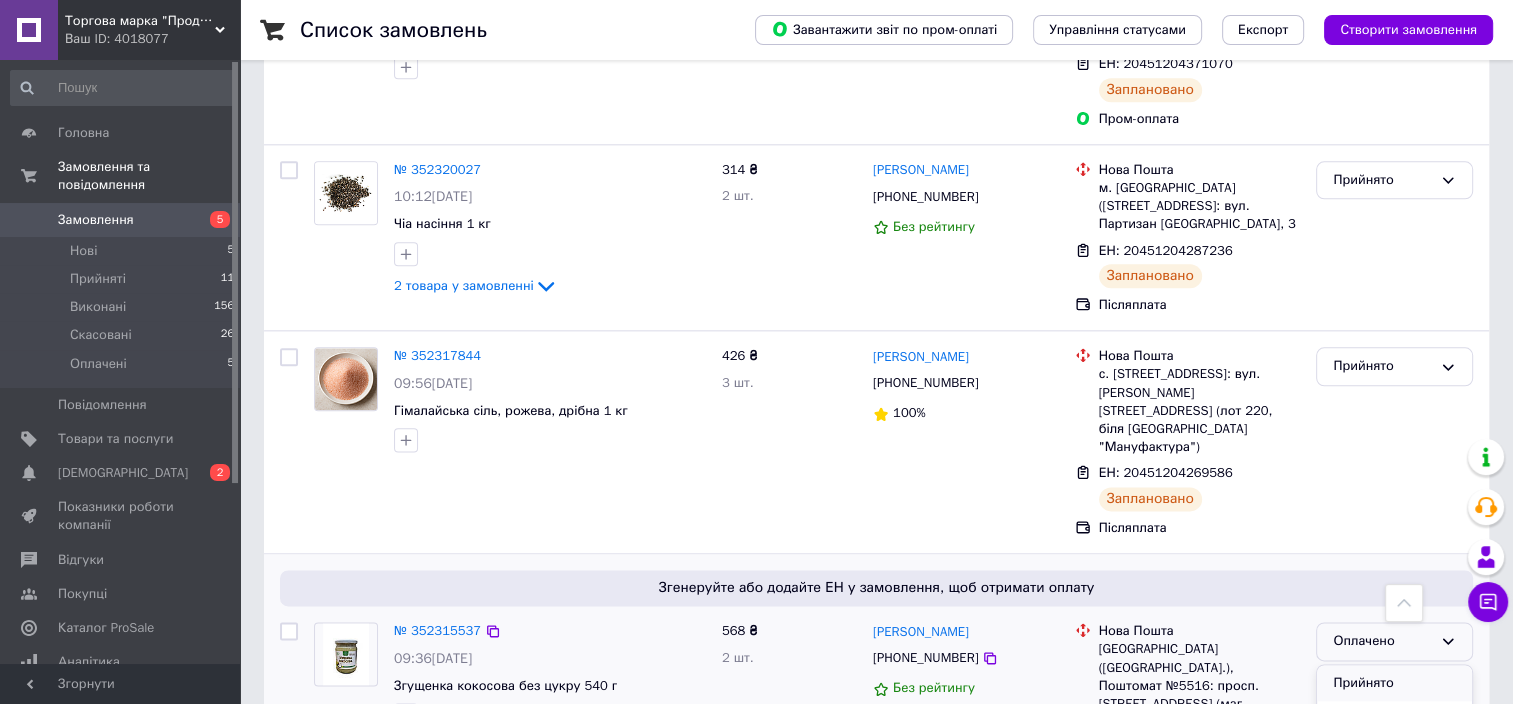 click on "Прийнято" at bounding box center [1394, 683] 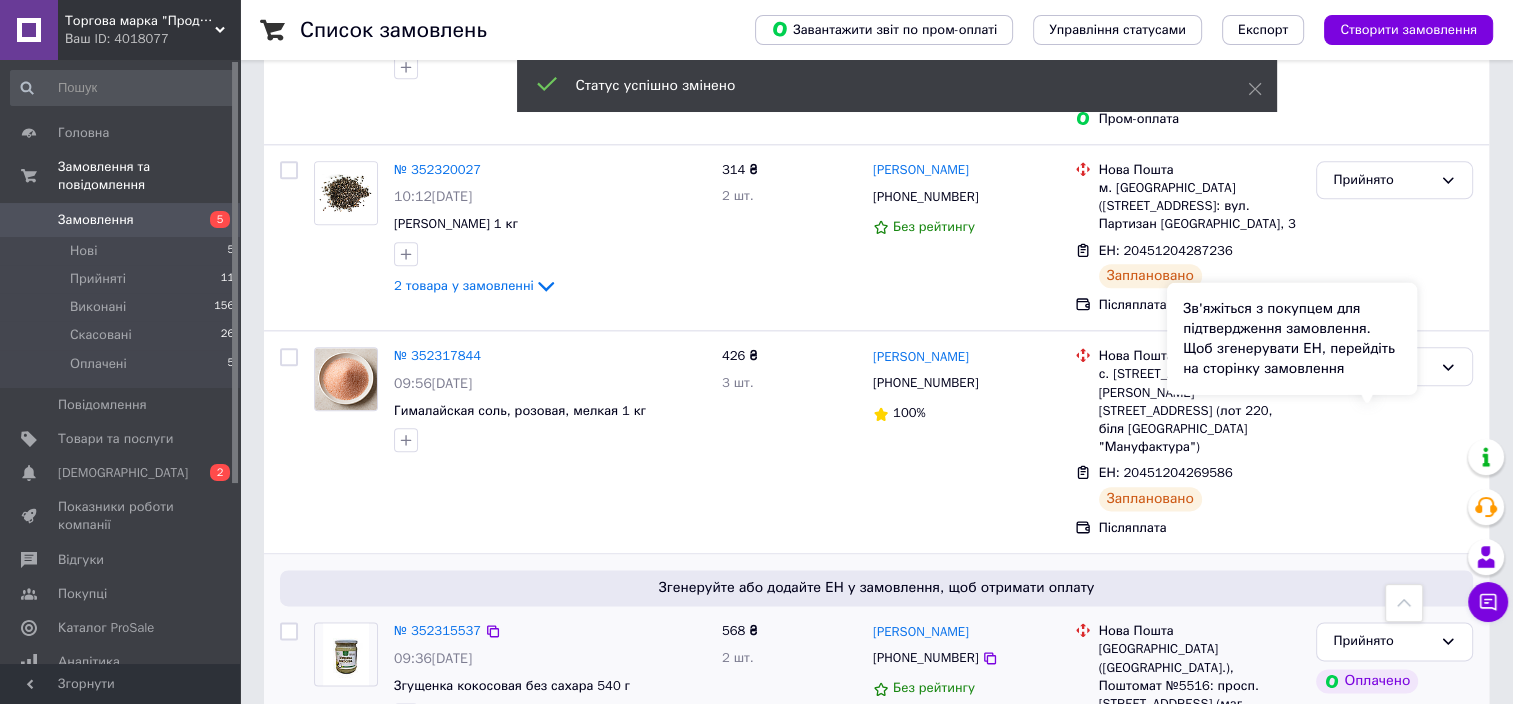 scroll, scrollTop: 2400, scrollLeft: 0, axis: vertical 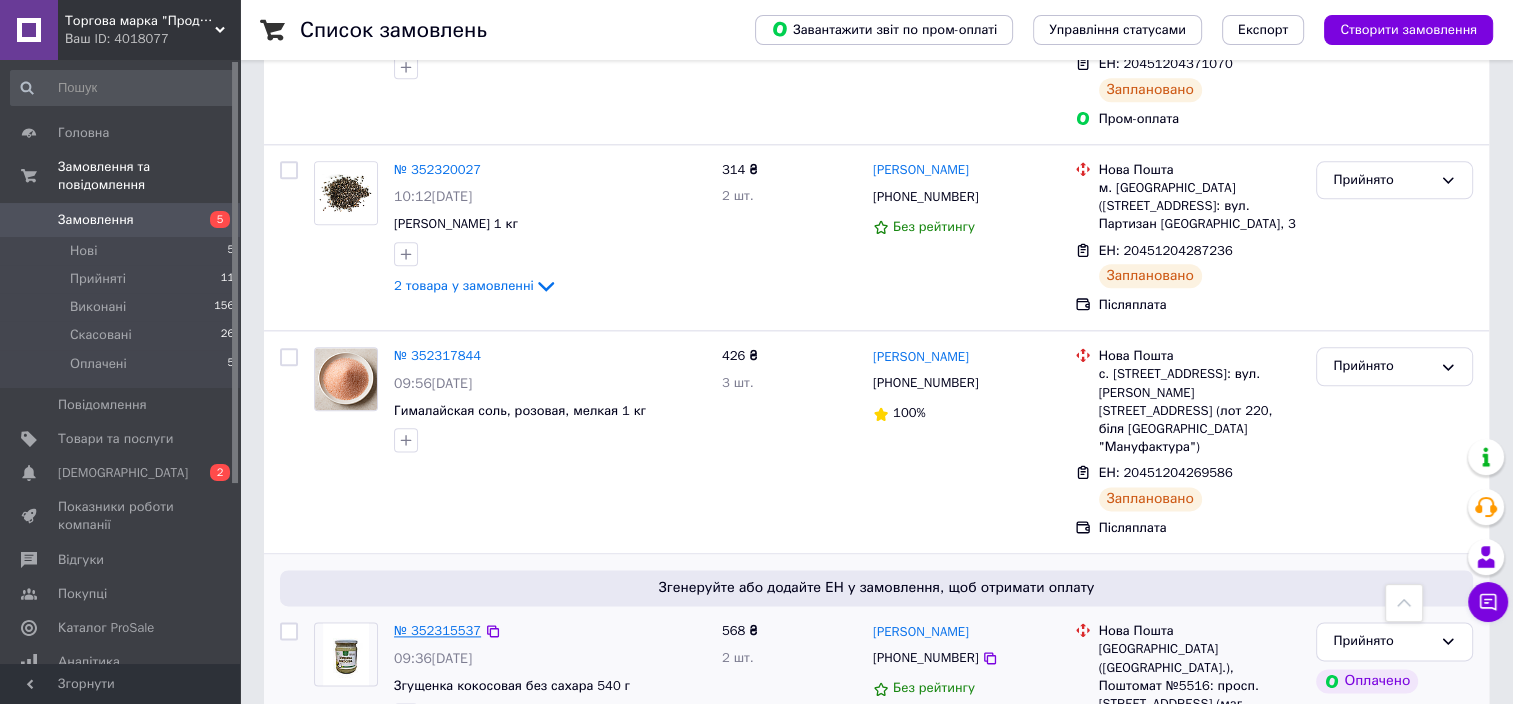 click on "№ 352315537" at bounding box center (437, 630) 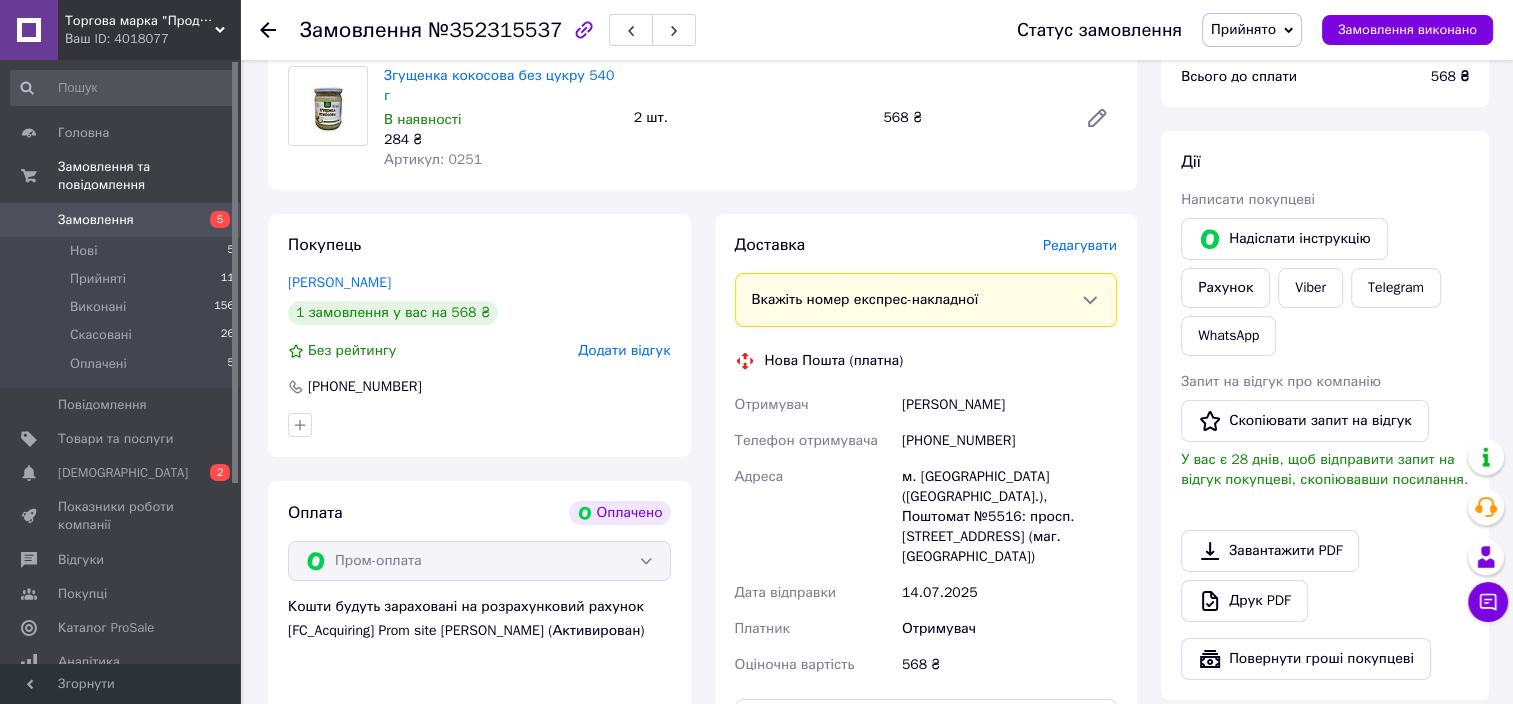 scroll, scrollTop: 468, scrollLeft: 0, axis: vertical 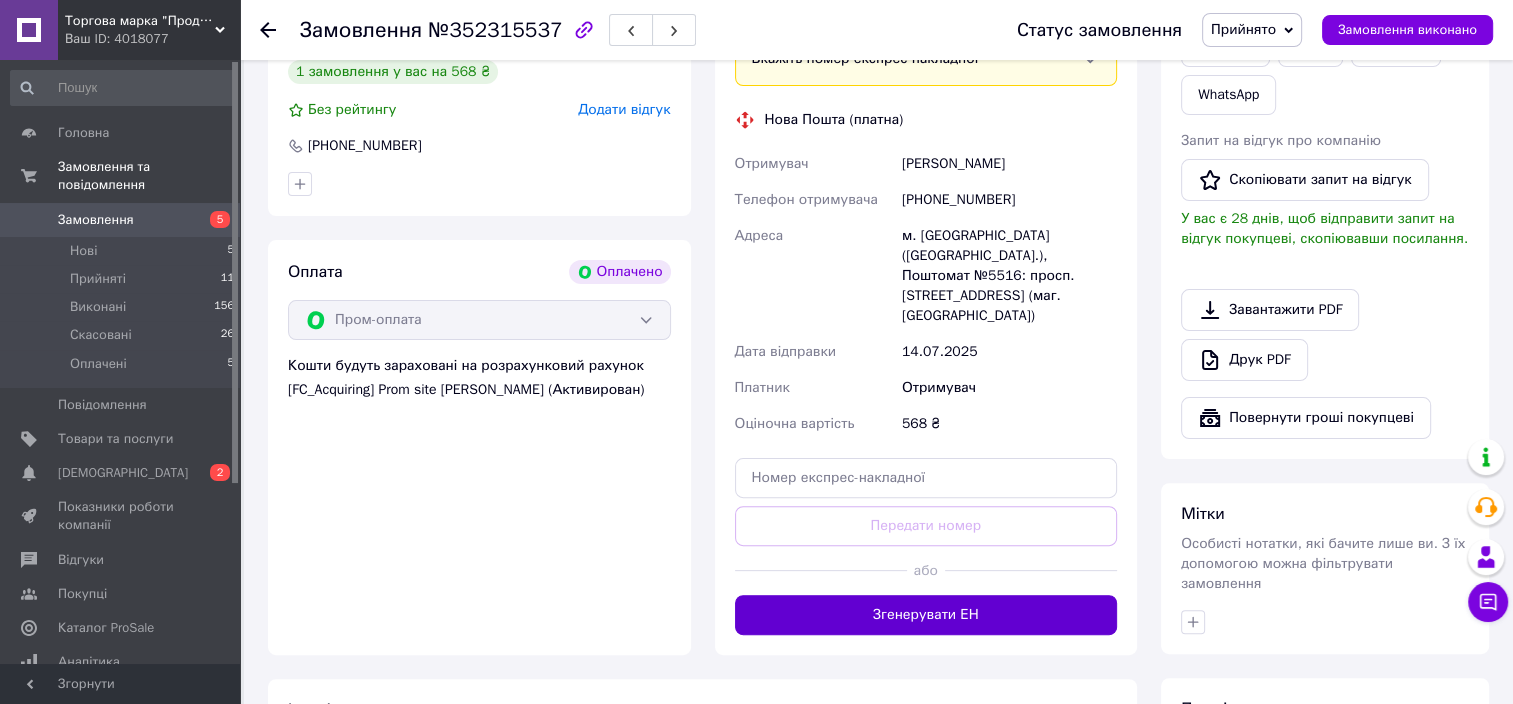click on "Згенерувати ЕН" at bounding box center (926, 615) 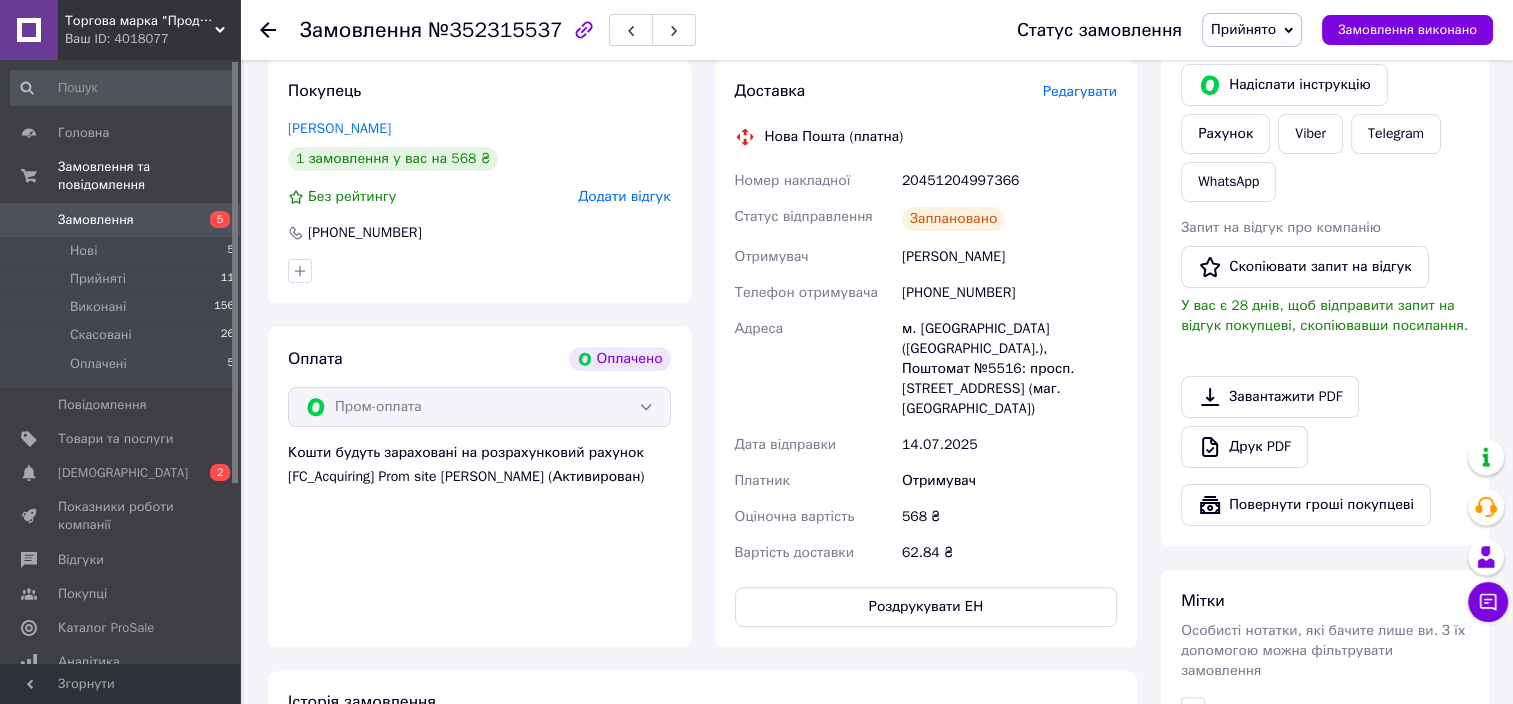 scroll, scrollTop: 368, scrollLeft: 0, axis: vertical 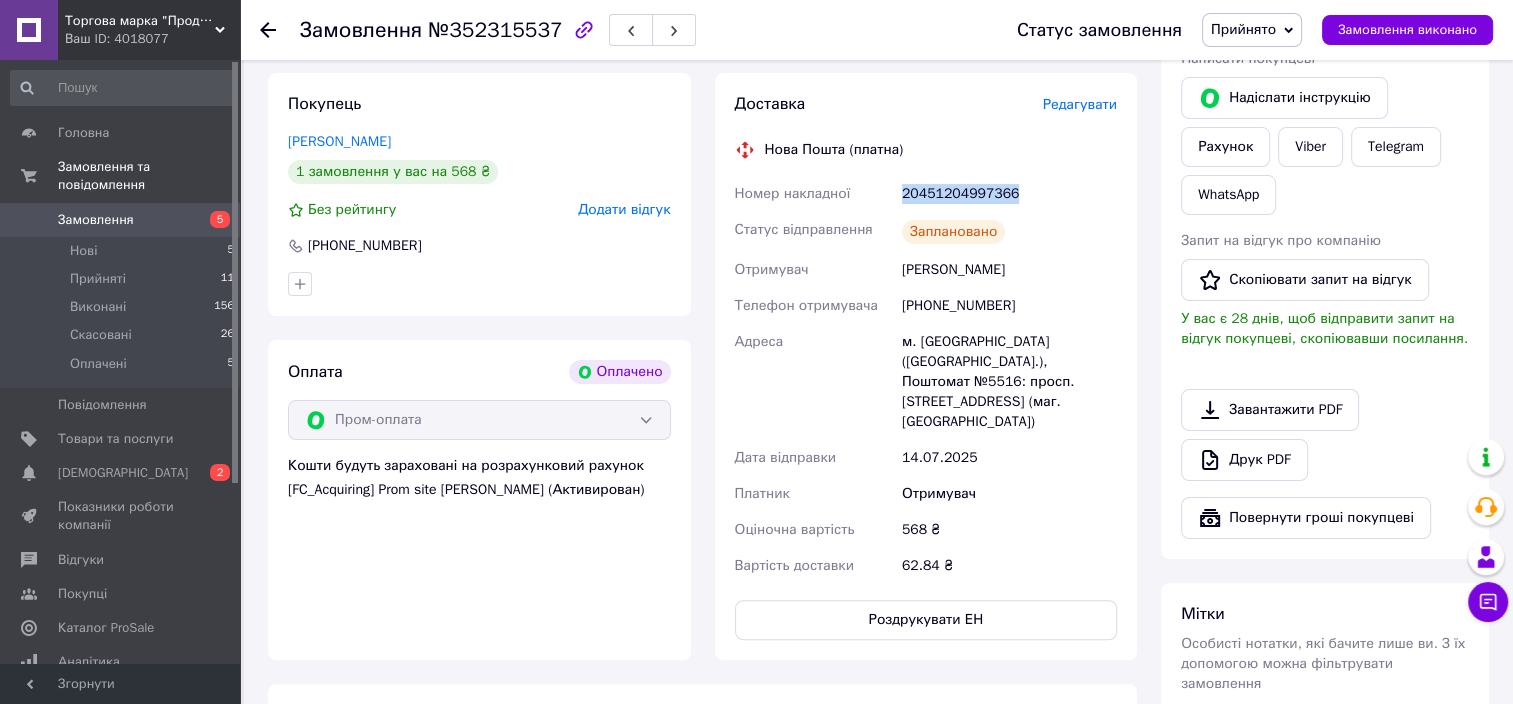 drag, startPoint x: 901, startPoint y: 178, endPoint x: 1120, endPoint y: 187, distance: 219.18486 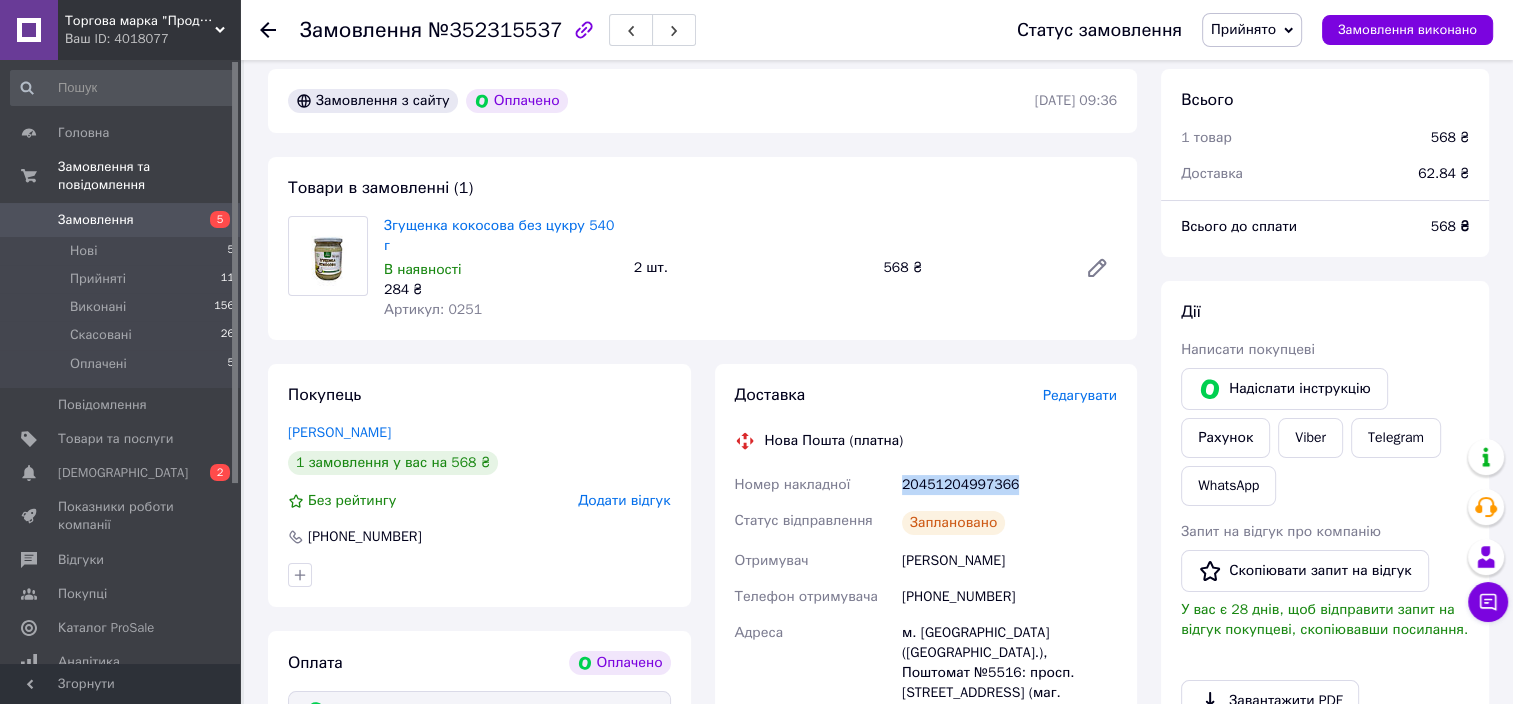 scroll, scrollTop: 68, scrollLeft: 0, axis: vertical 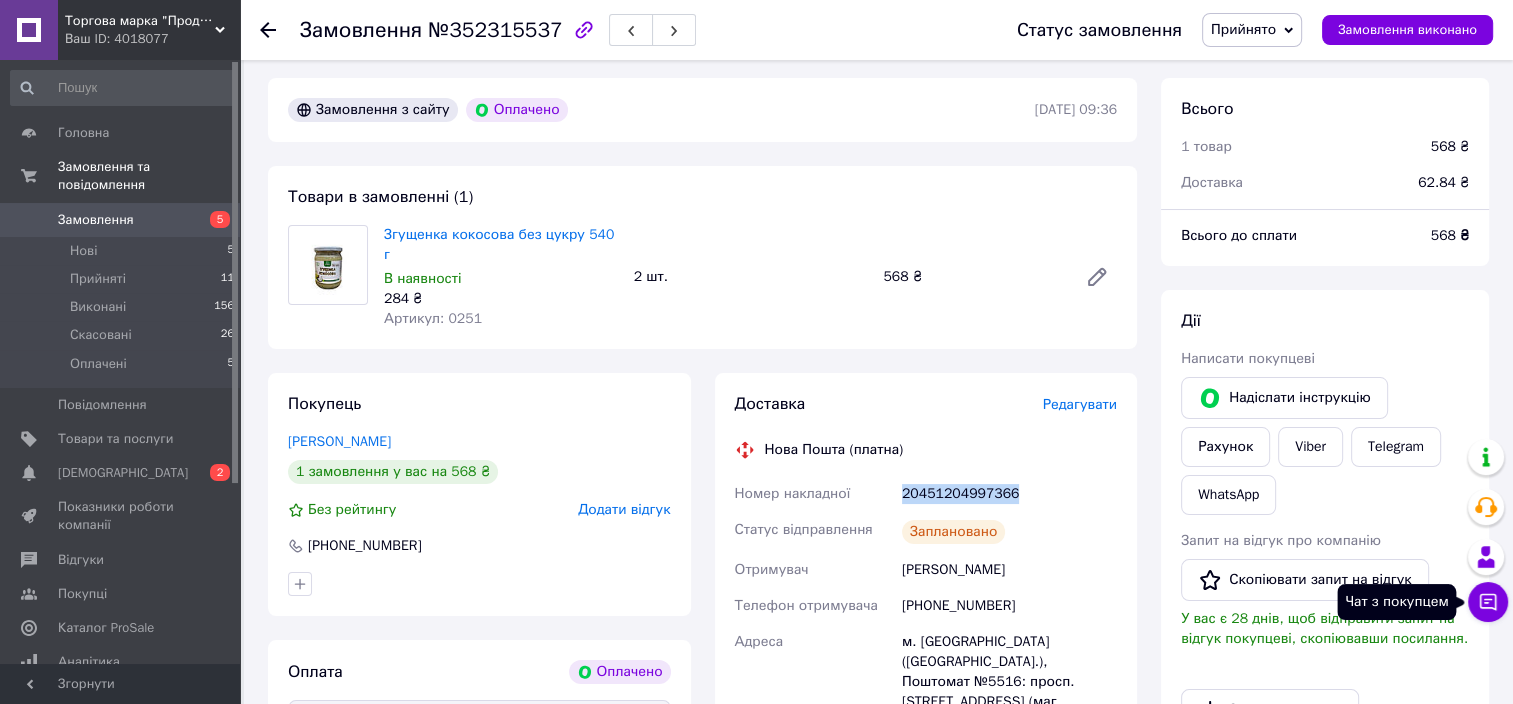 click 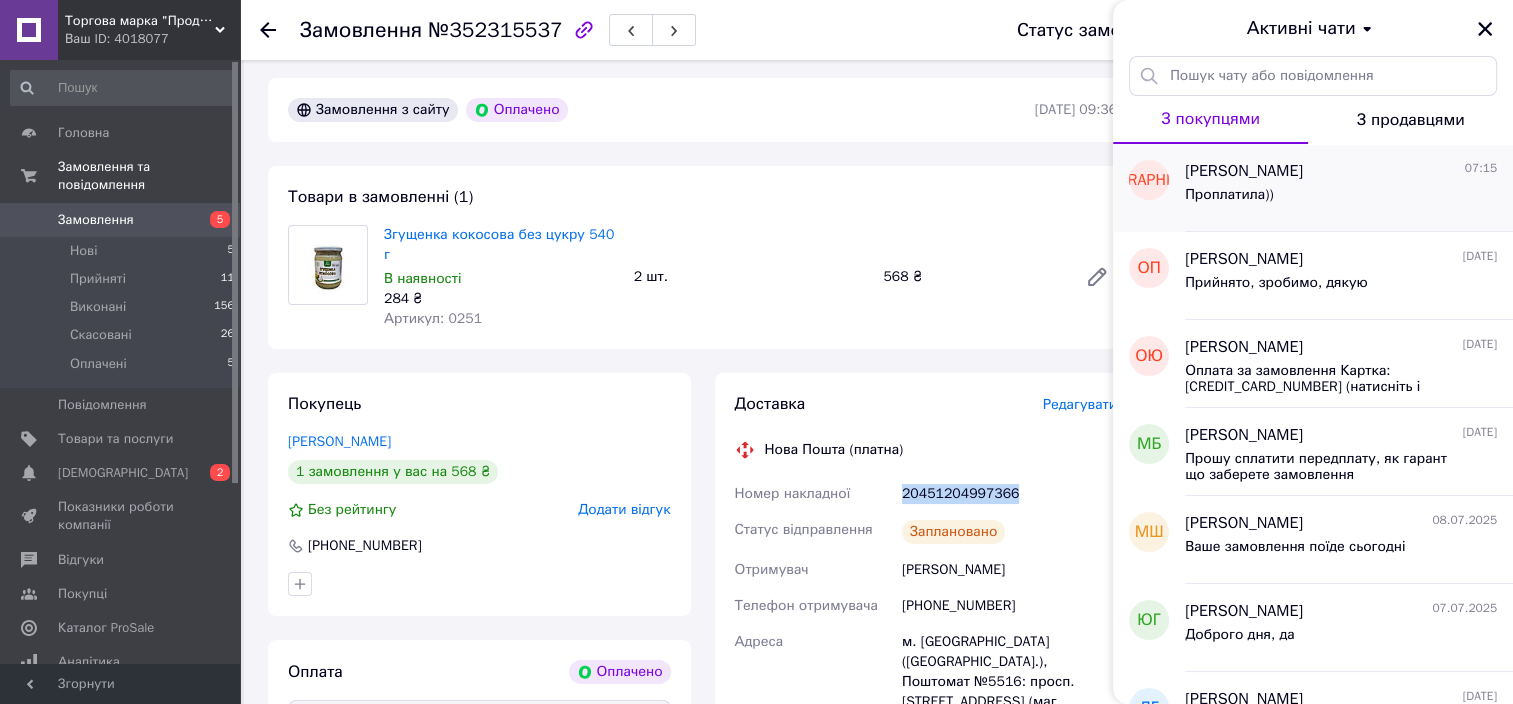click on "Проплатила))" at bounding box center [1341, 199] 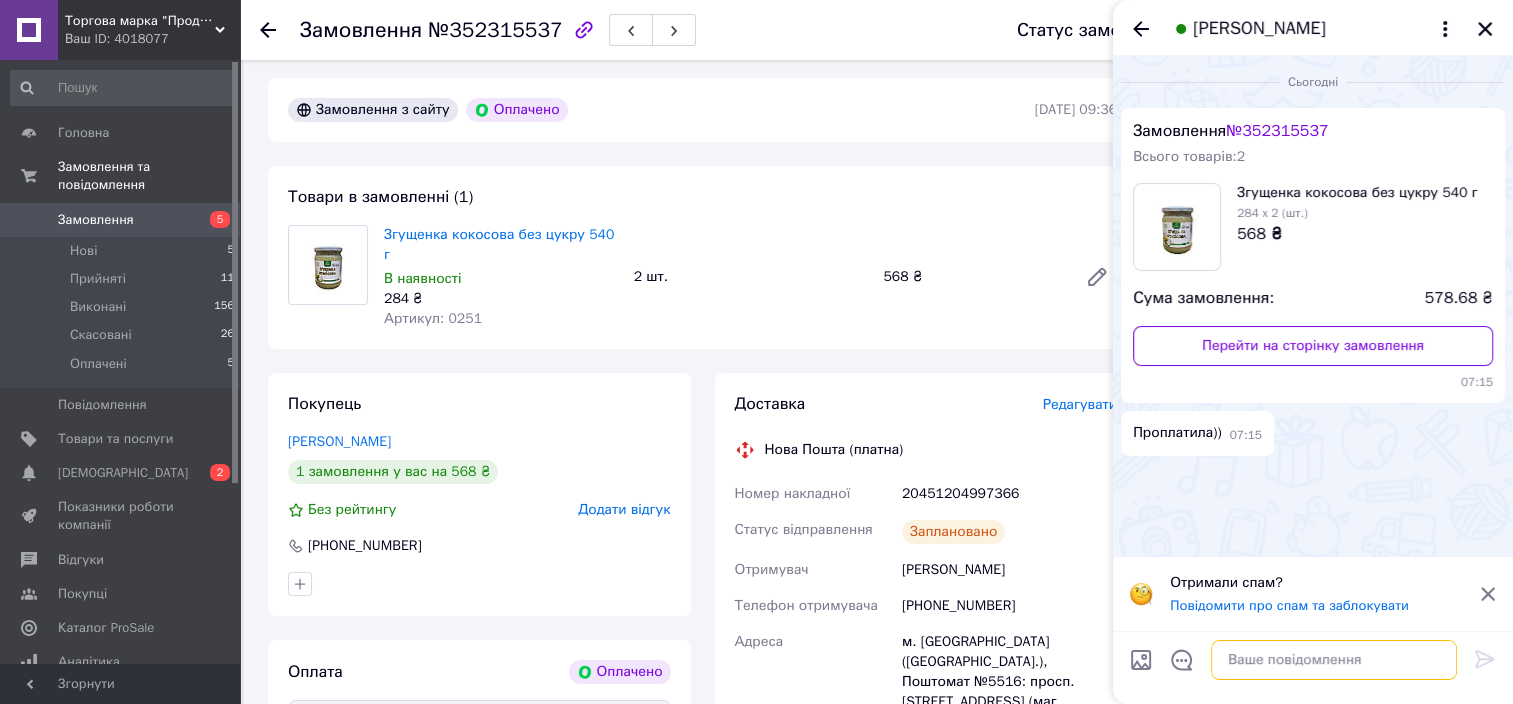 click at bounding box center [1334, 660] 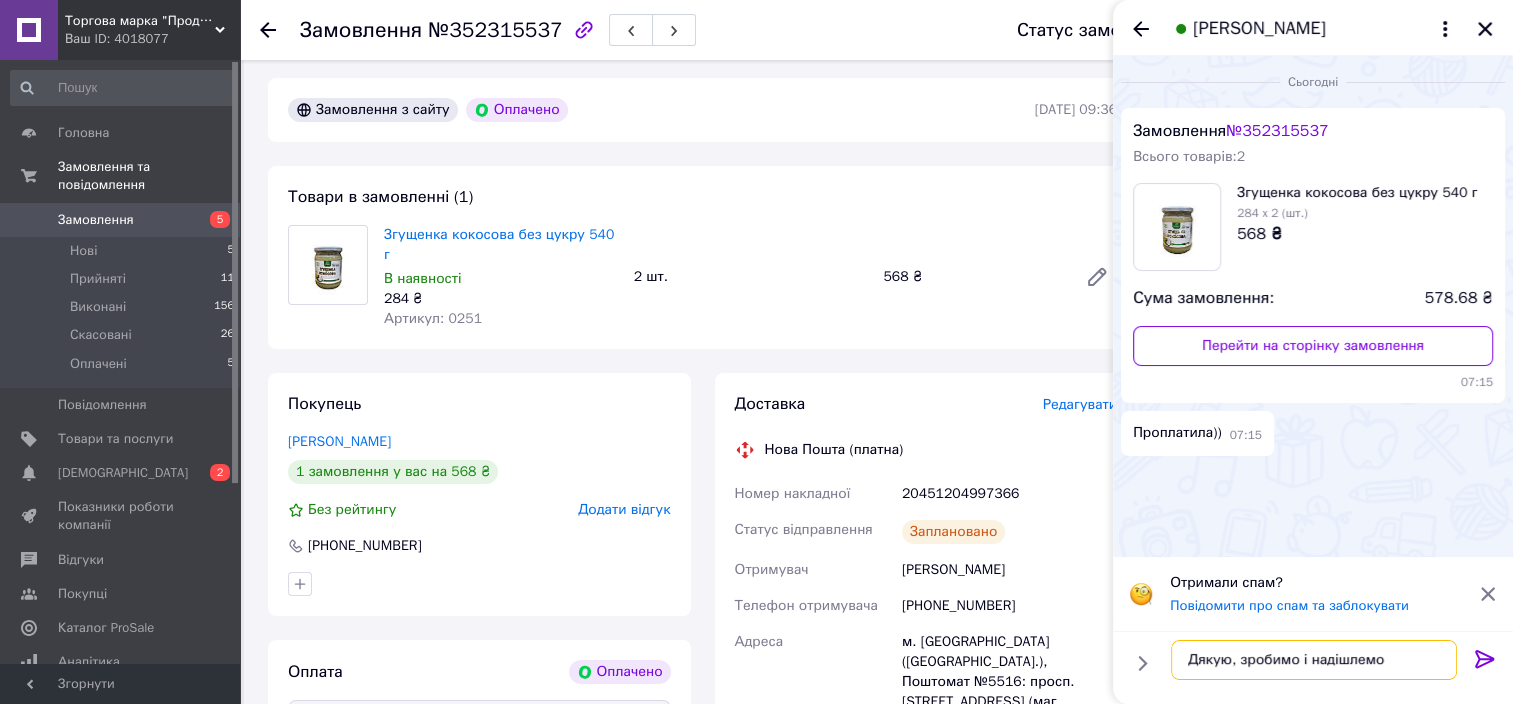 type on "Дякую, зробимо і надішлемо" 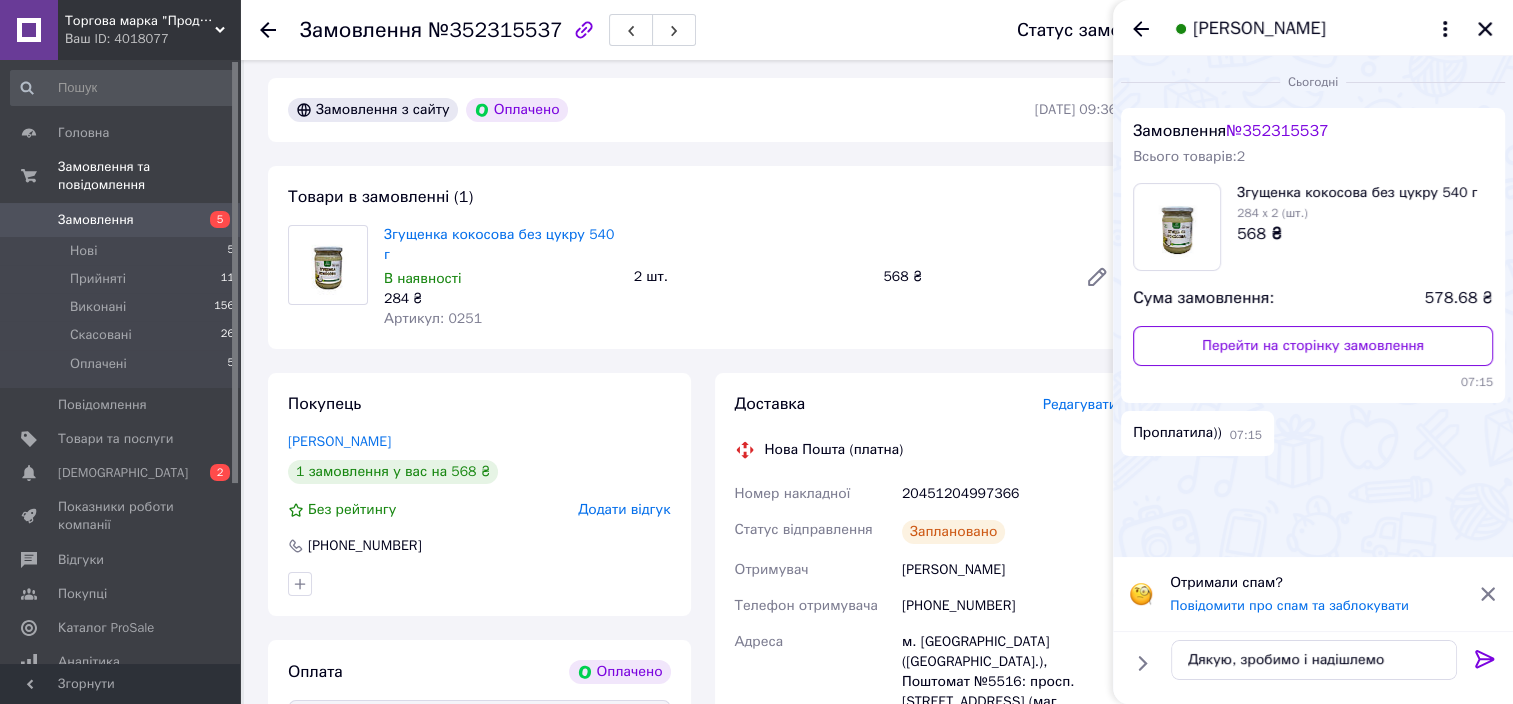 click 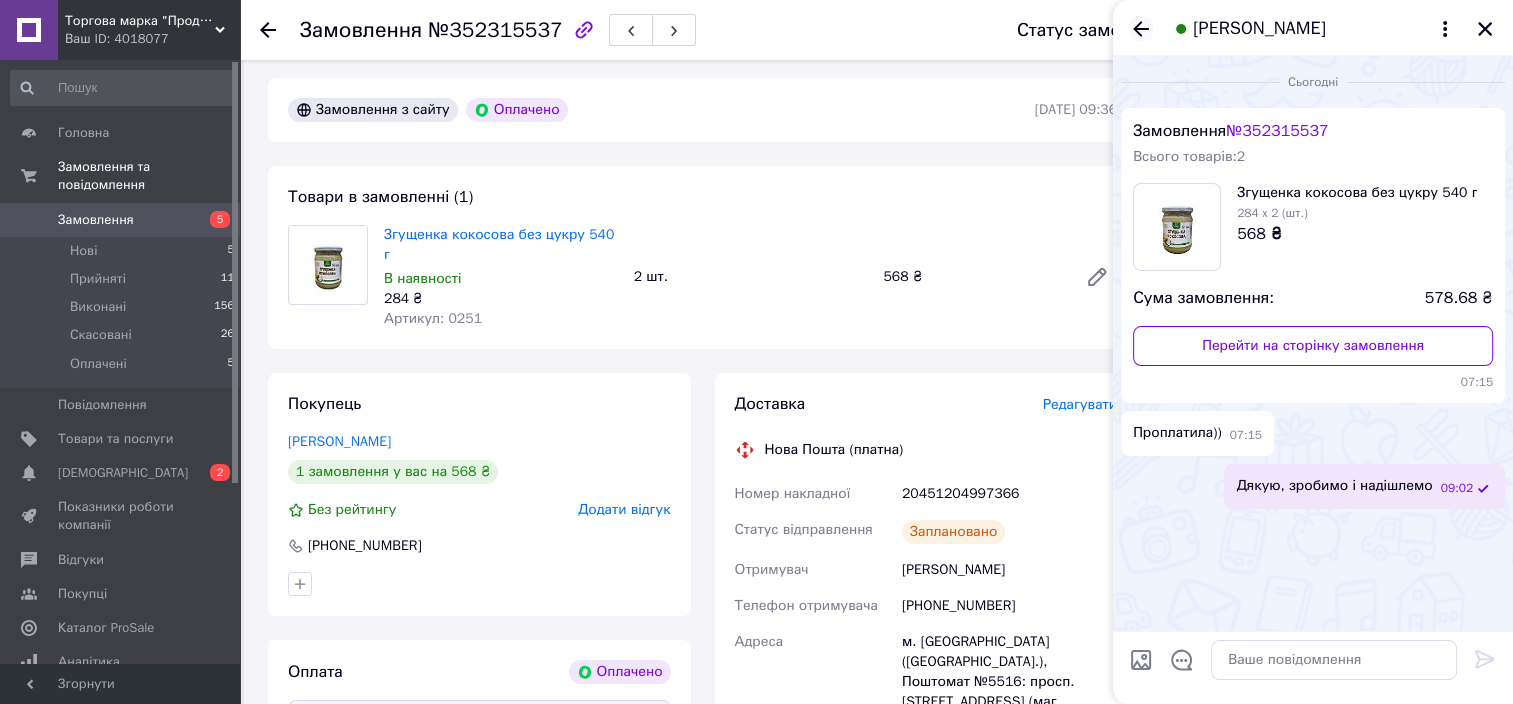 click 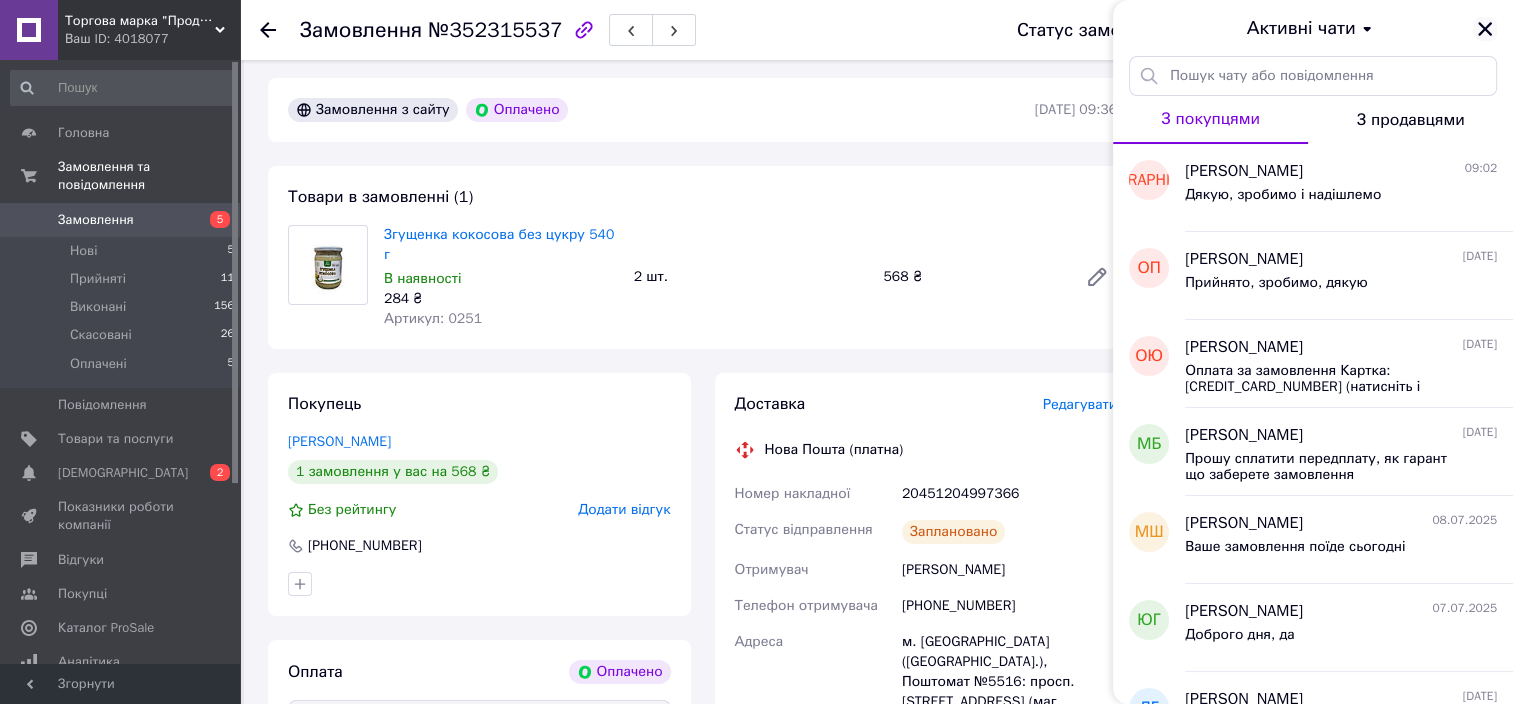 click 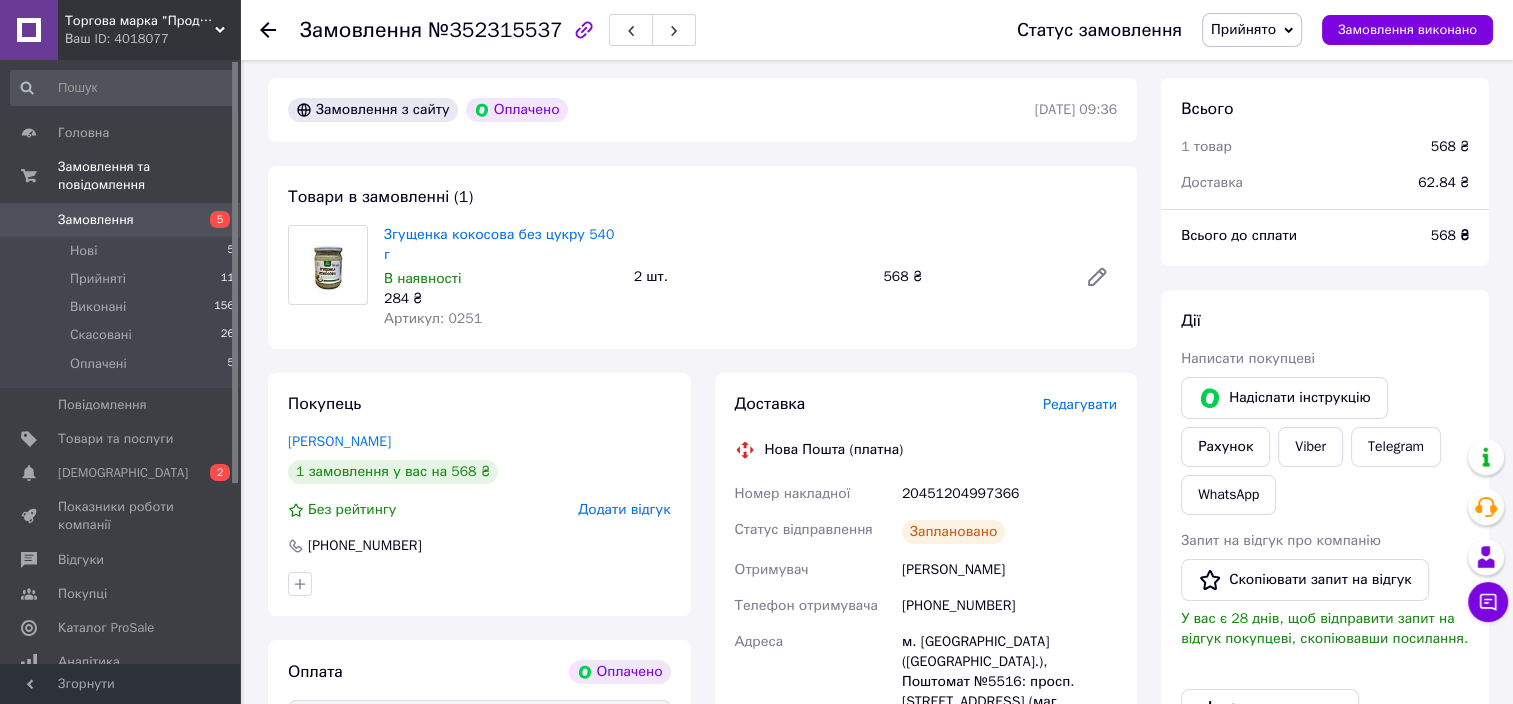 click on "Замовлення" at bounding box center [96, 220] 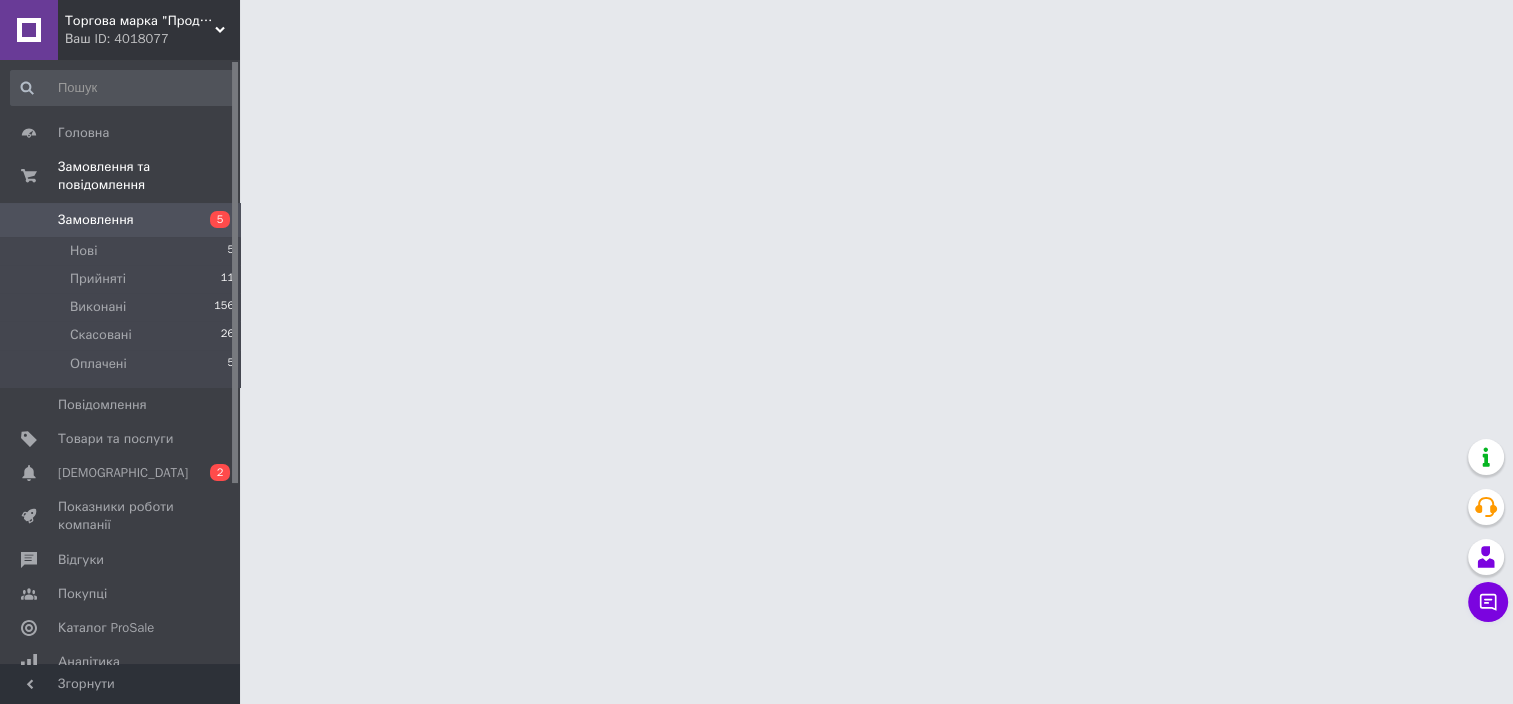 scroll, scrollTop: 0, scrollLeft: 0, axis: both 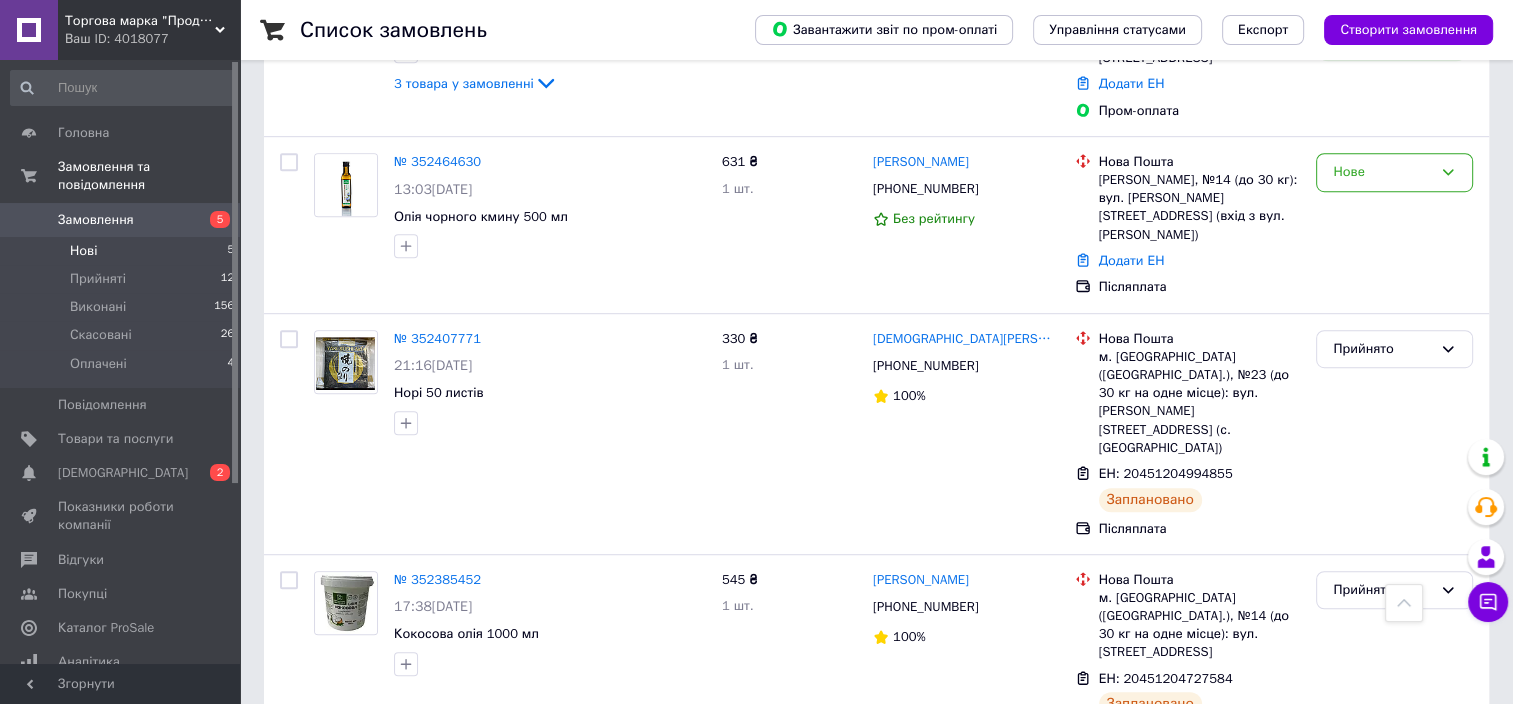 click on "Нові" at bounding box center (83, 251) 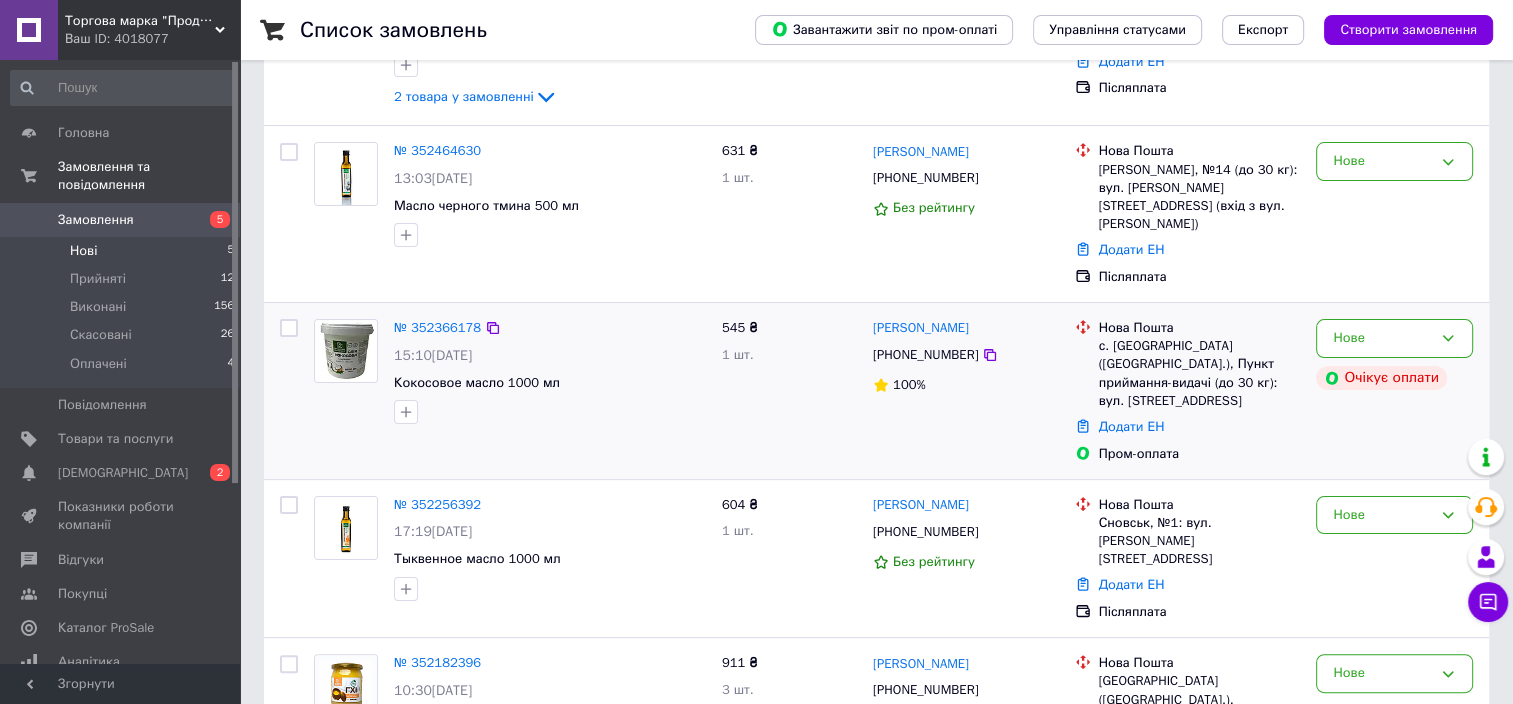 scroll, scrollTop: 408, scrollLeft: 0, axis: vertical 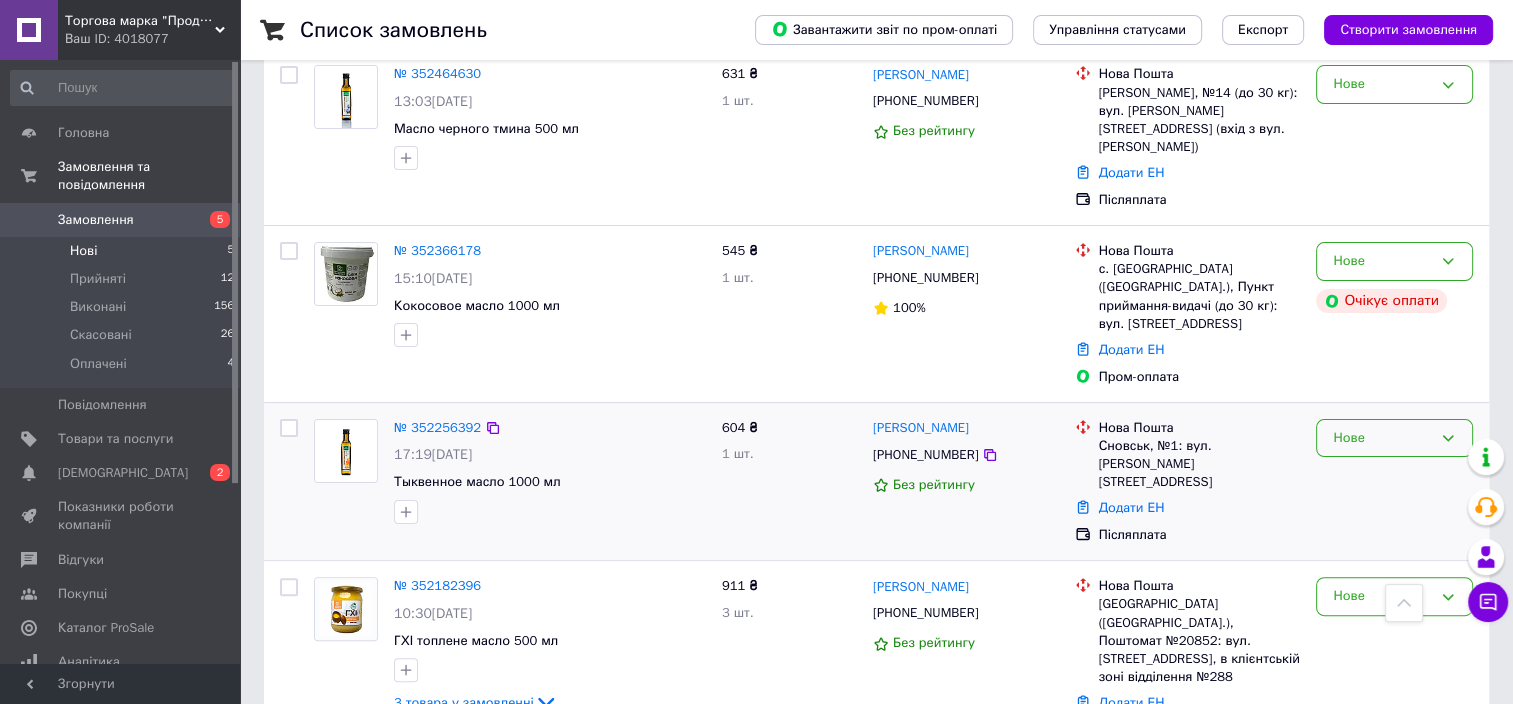 click 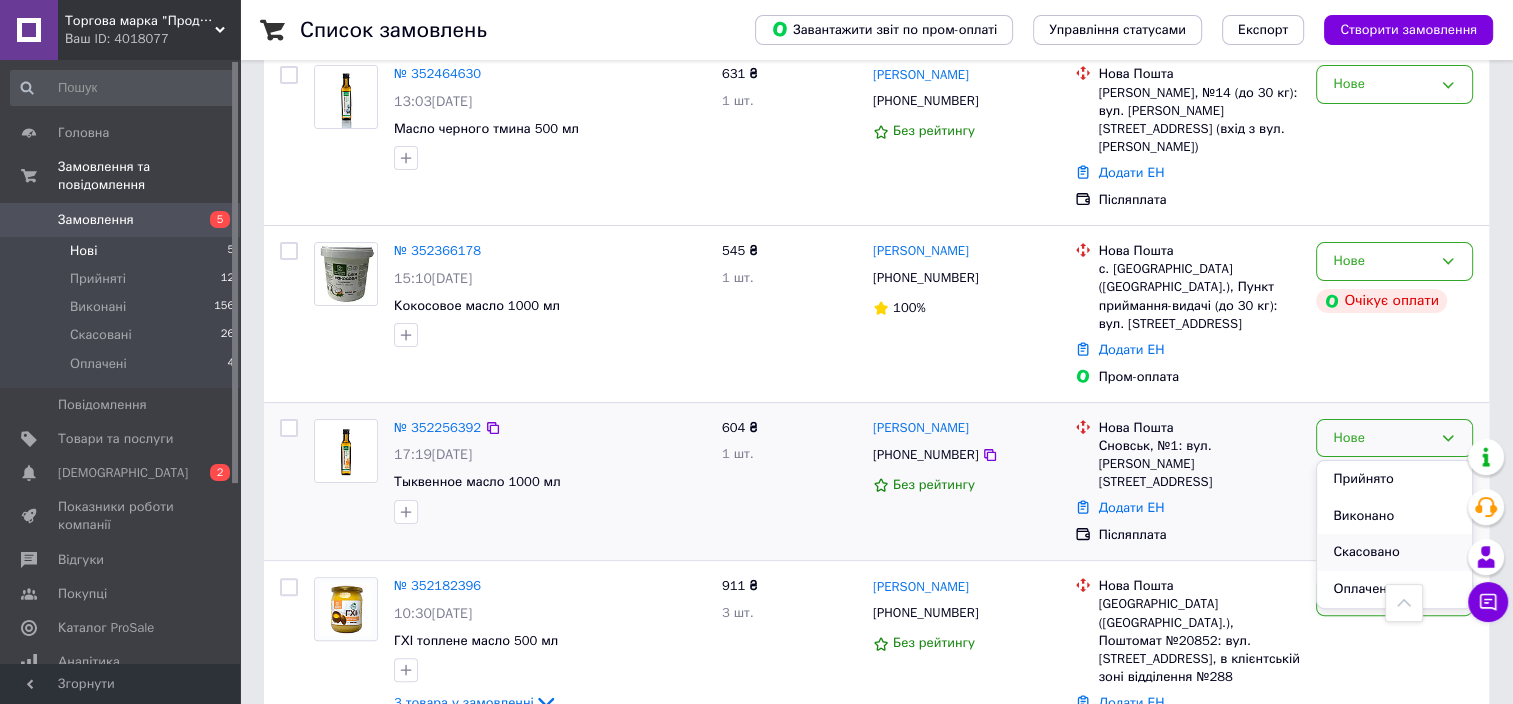click on "Скасовано" at bounding box center [1394, 552] 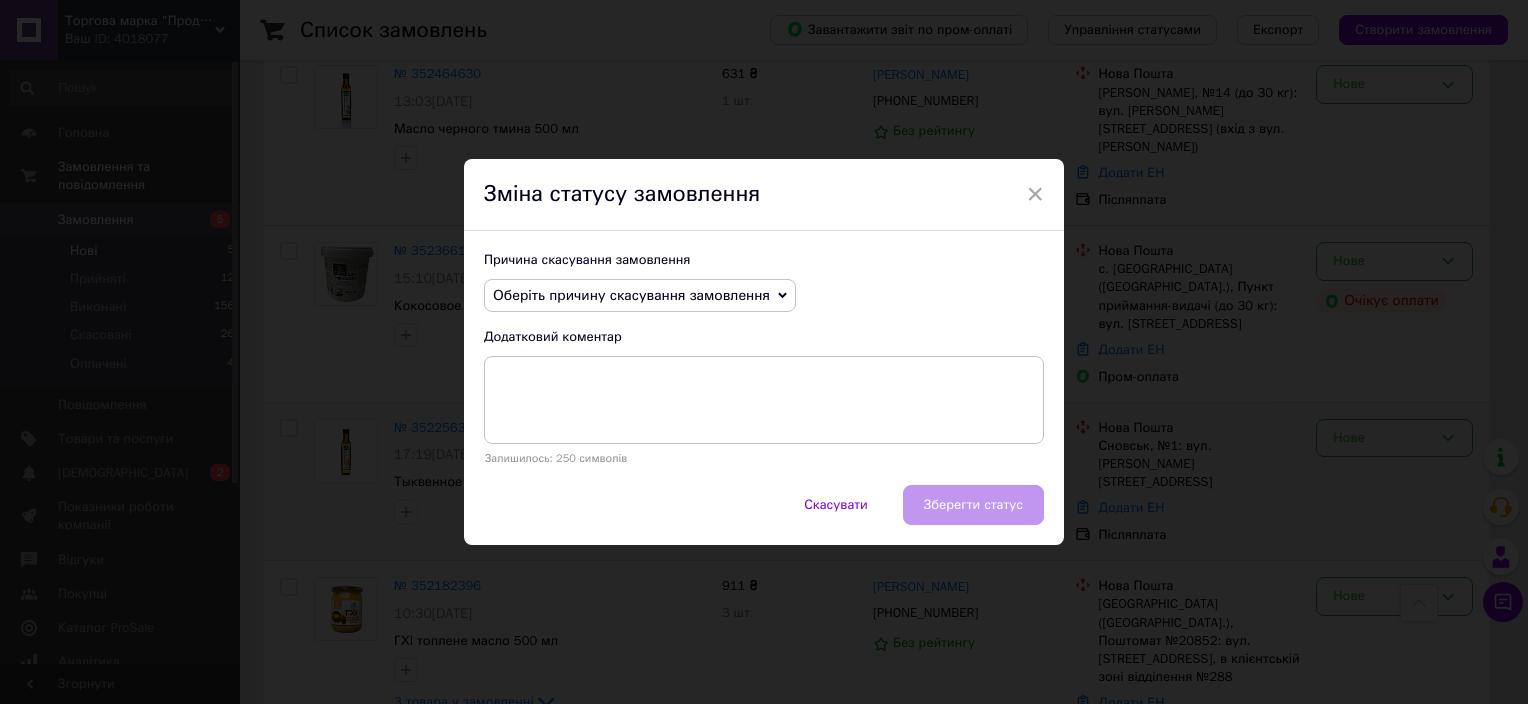 click on "Оберіть причину скасування замовлення" at bounding box center (631, 295) 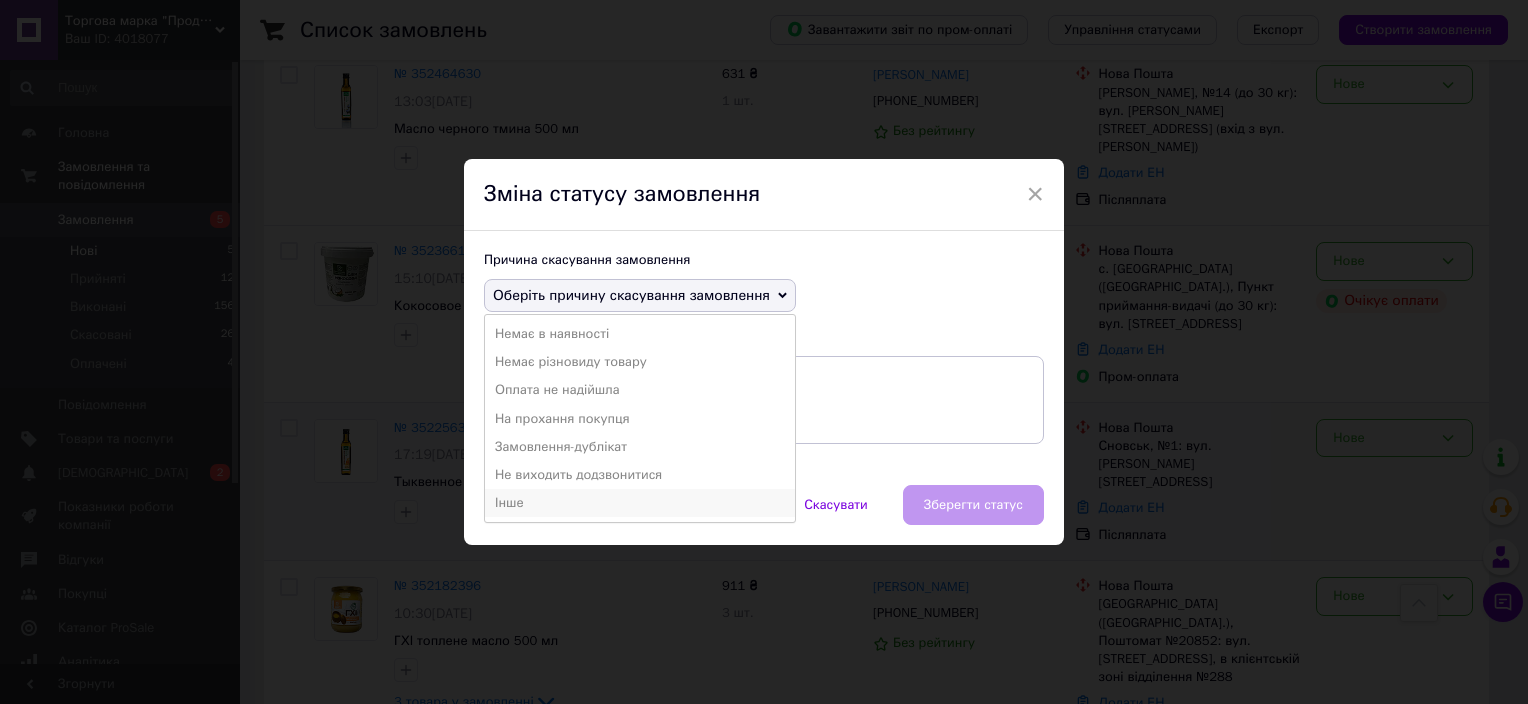 click on "Інше" at bounding box center (640, 503) 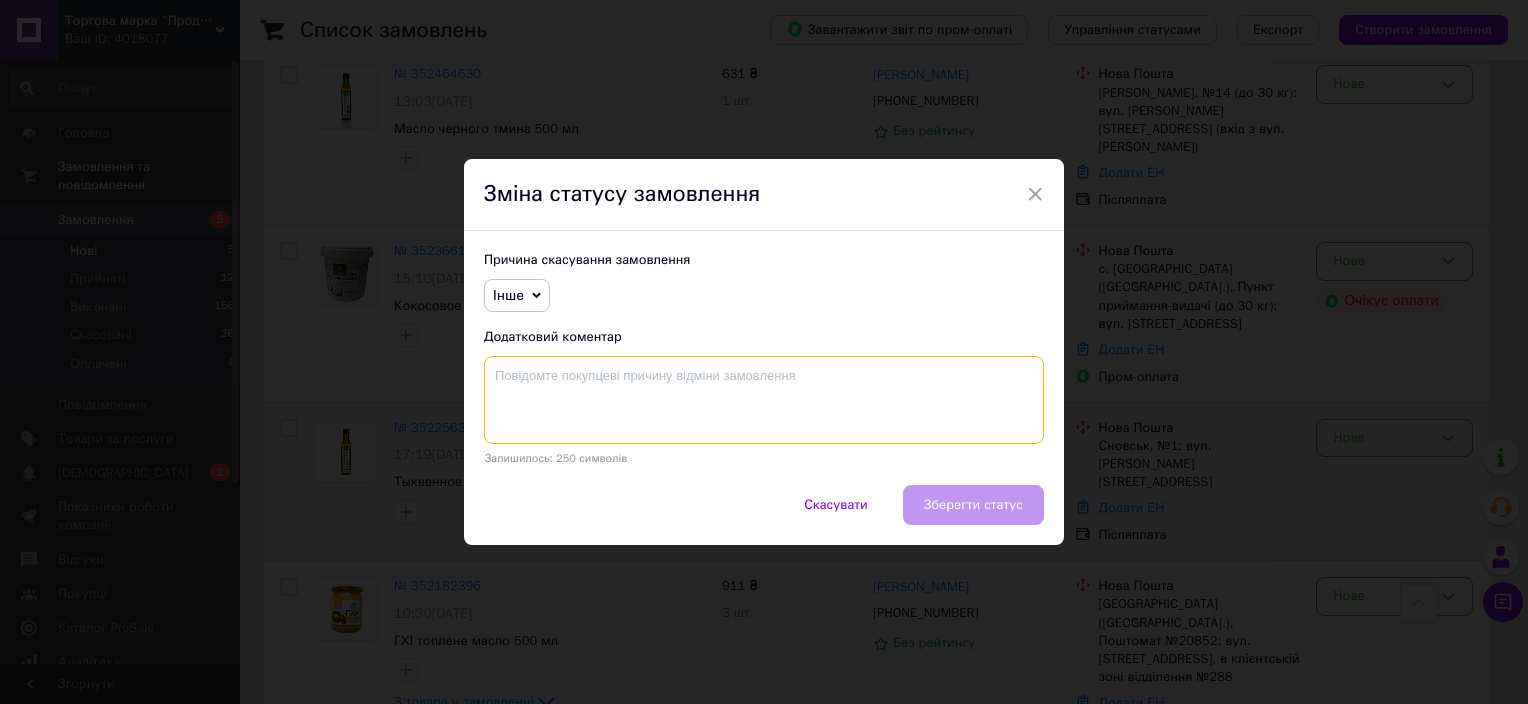 click at bounding box center [764, 400] 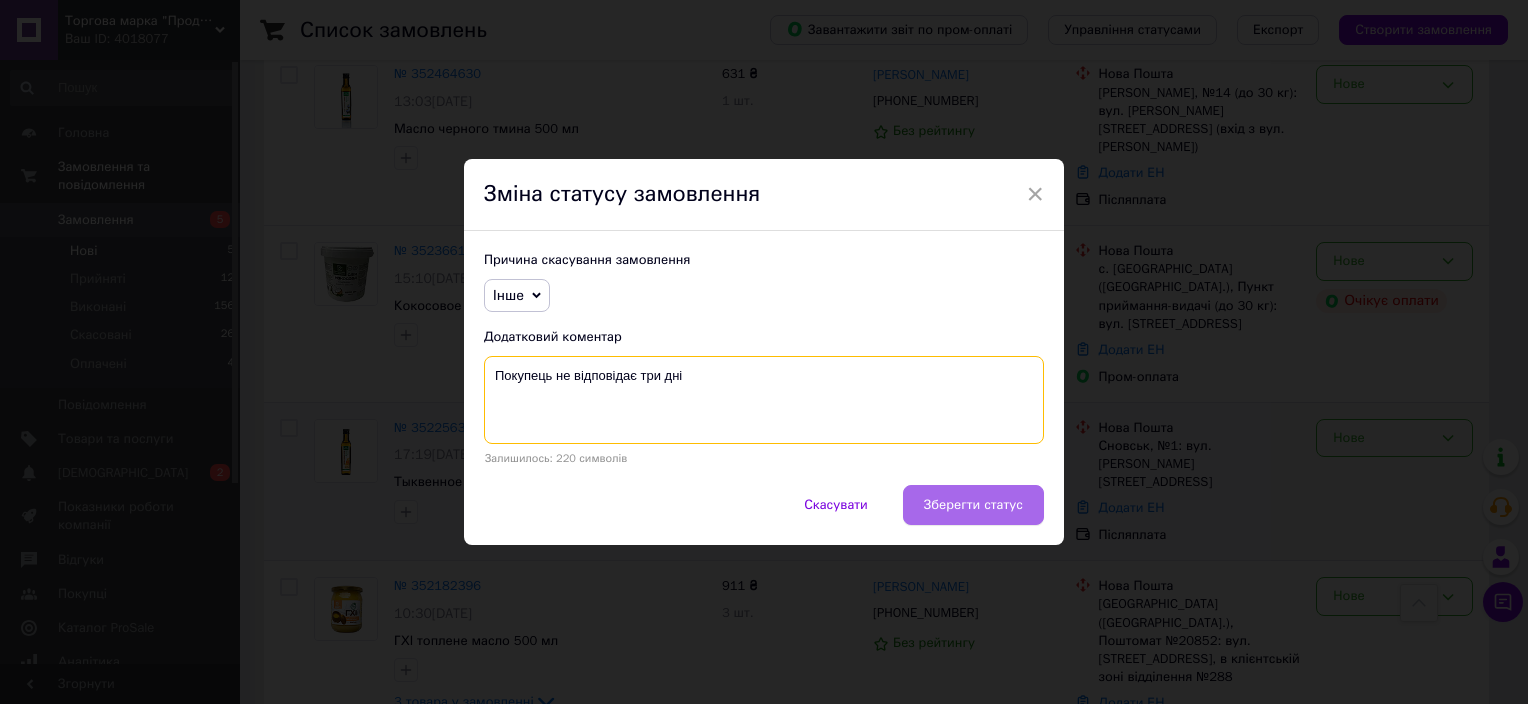 type on "Покупець не відповідає три дні" 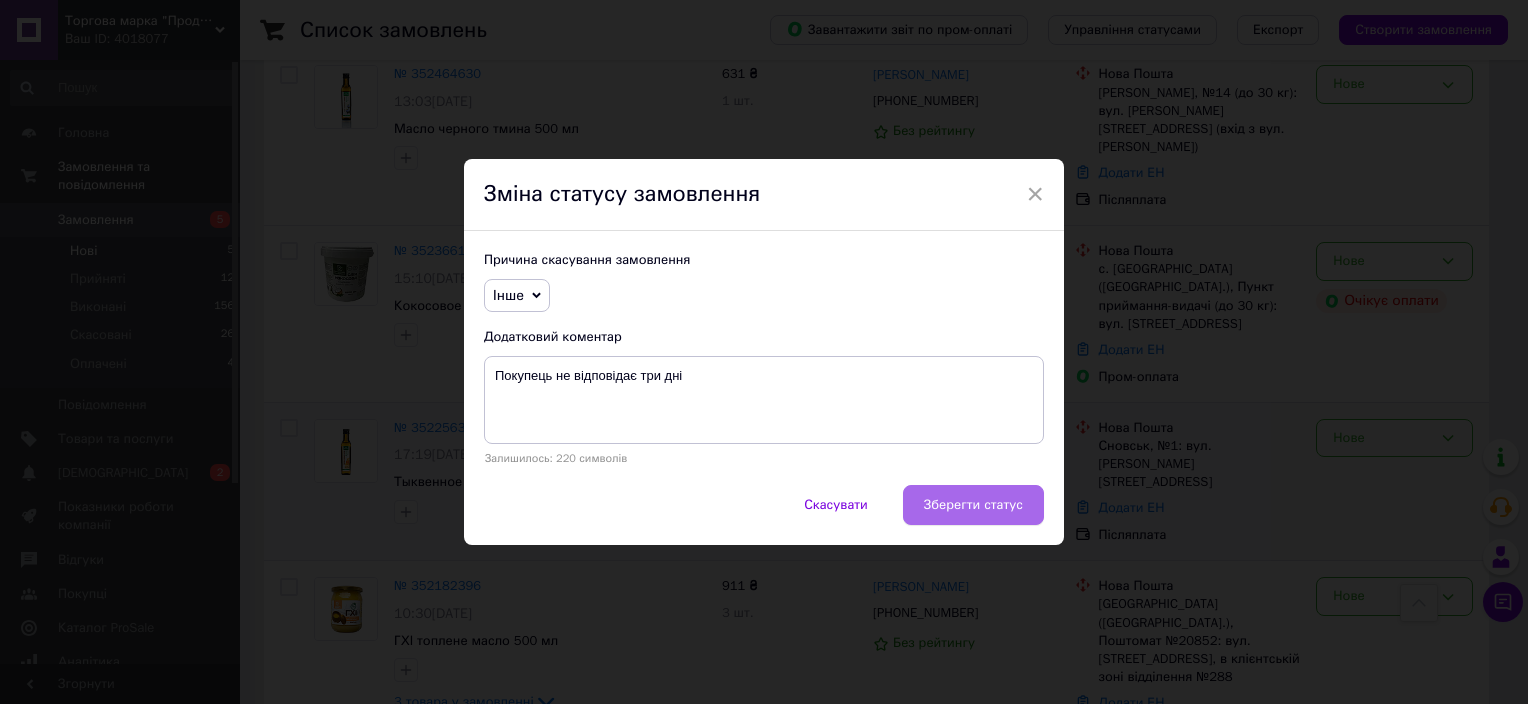 click on "Зберегти статус" at bounding box center [973, 505] 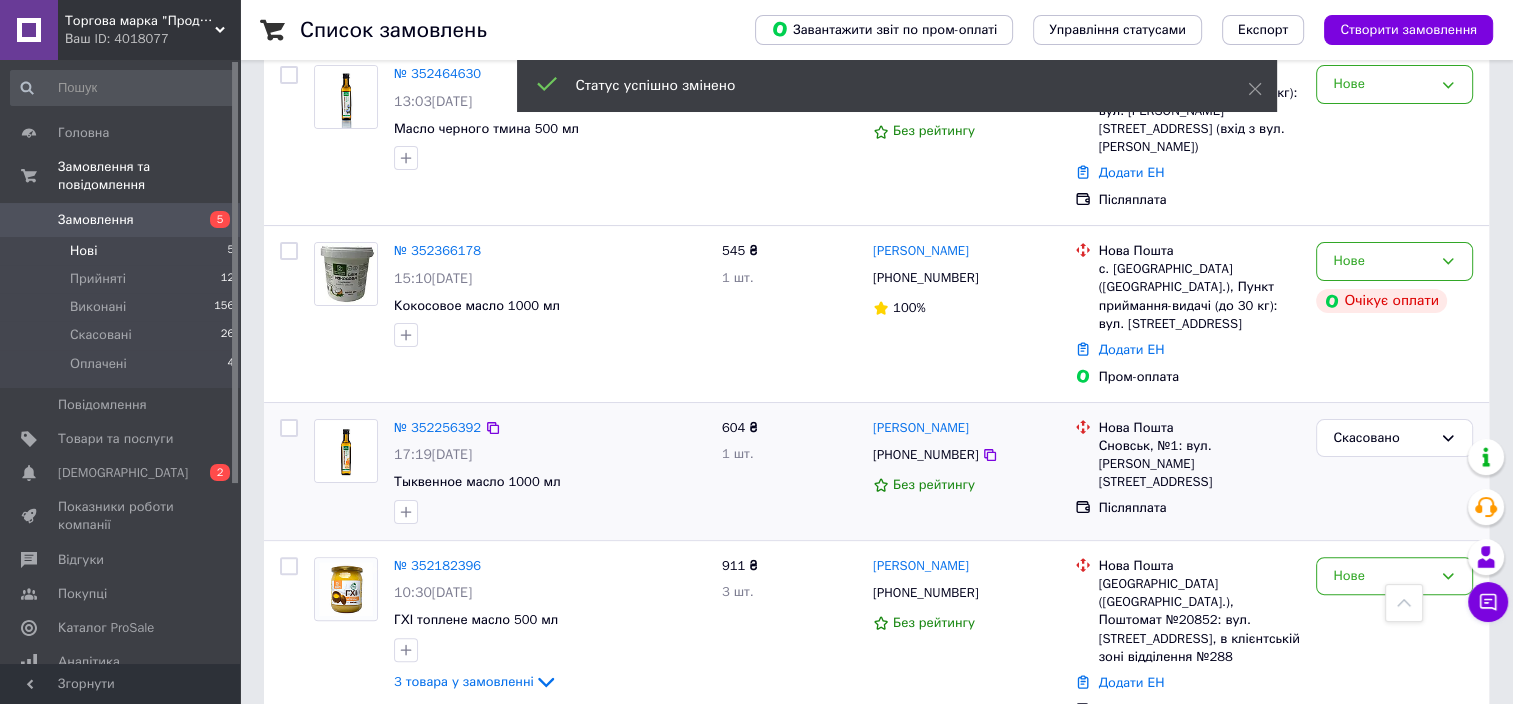 scroll, scrollTop: 406, scrollLeft: 0, axis: vertical 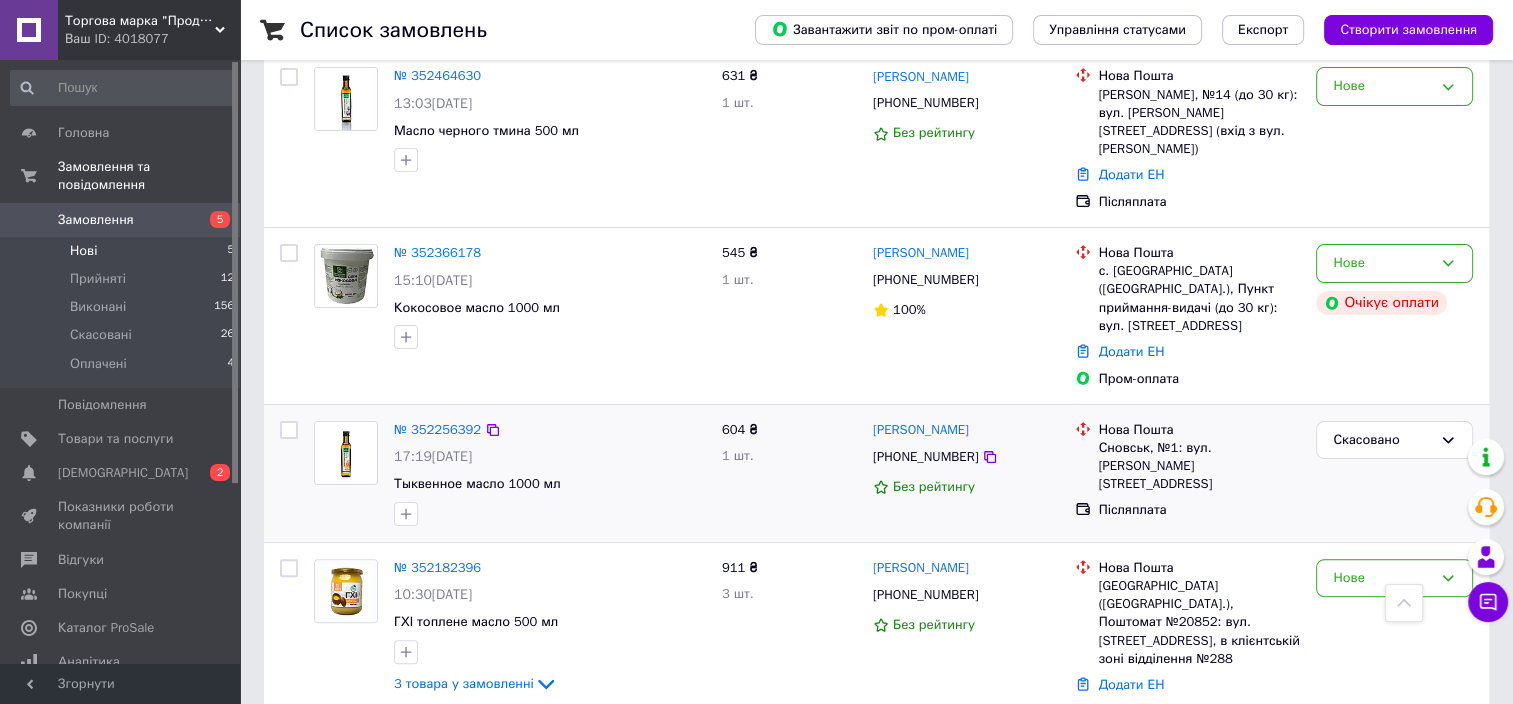 click on "Нові" at bounding box center [83, 251] 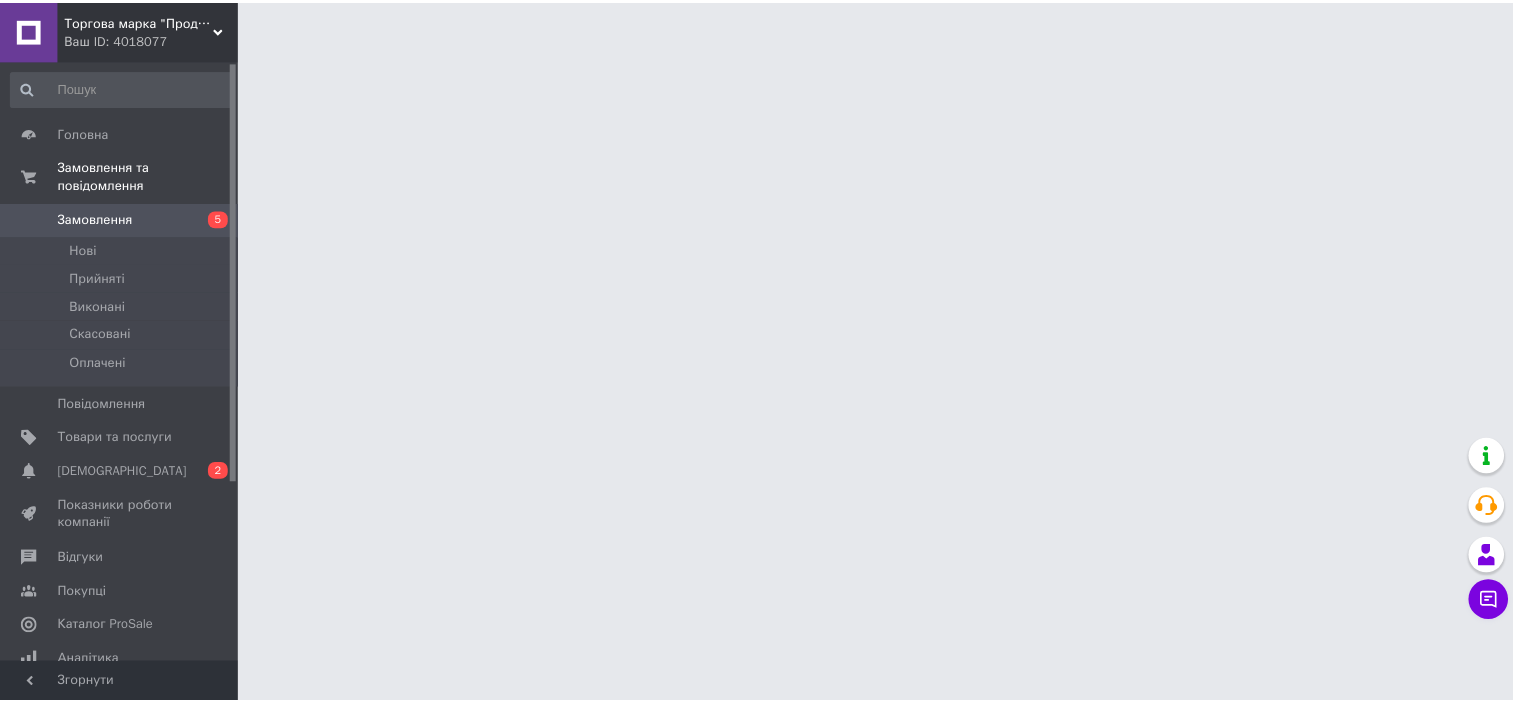 scroll, scrollTop: 0, scrollLeft: 0, axis: both 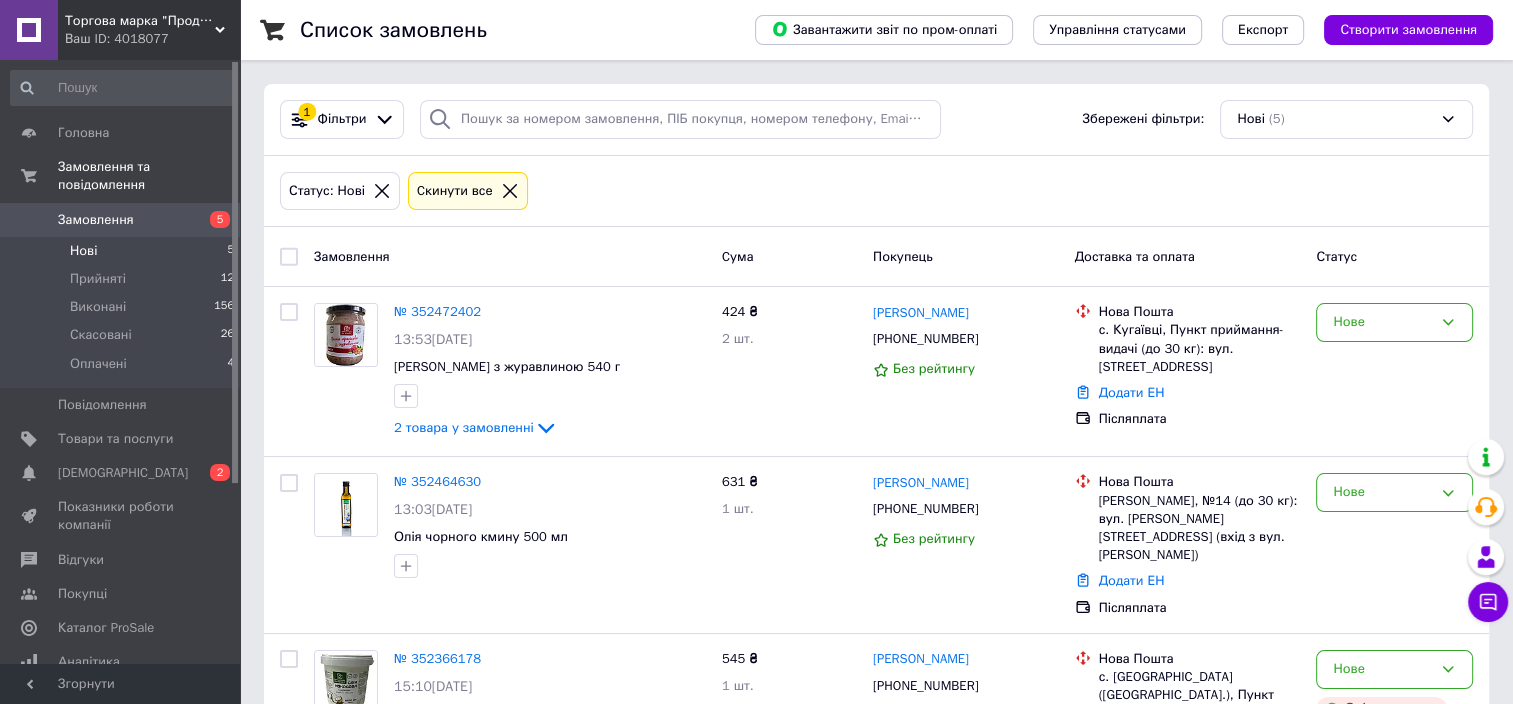 click on "Нові 5" at bounding box center (123, 251) 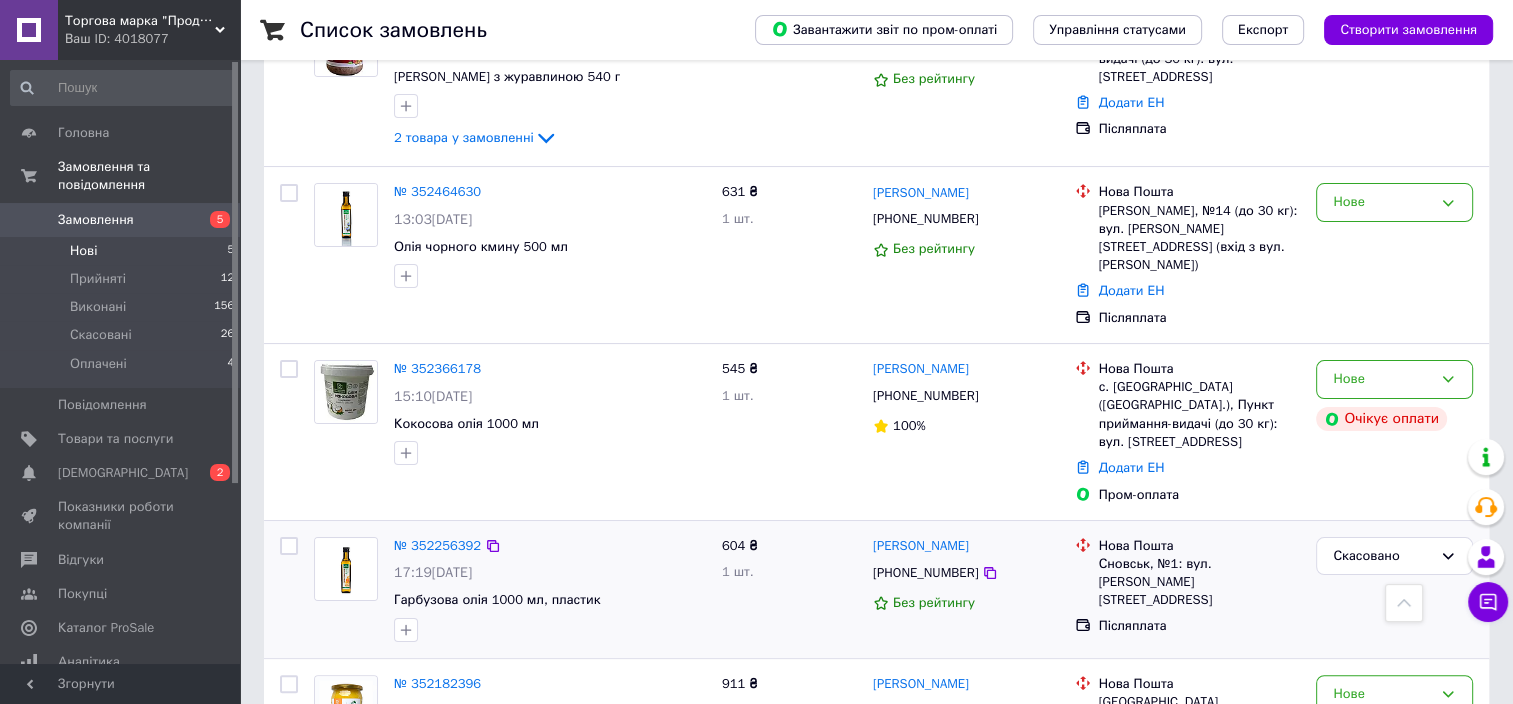 scroll, scrollTop: 206, scrollLeft: 0, axis: vertical 